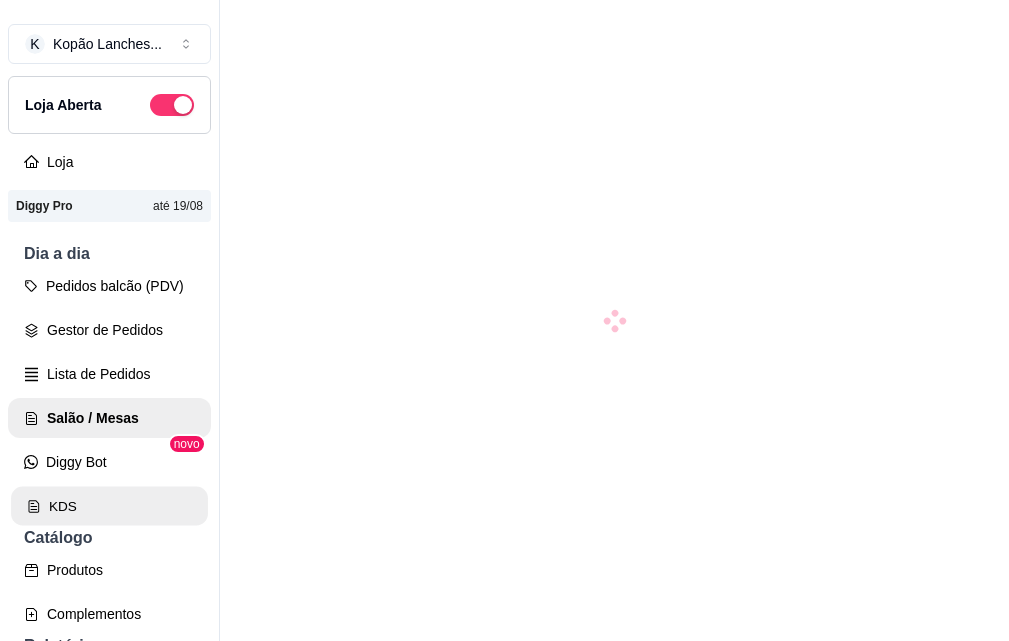 scroll, scrollTop: 0, scrollLeft: 0, axis: both 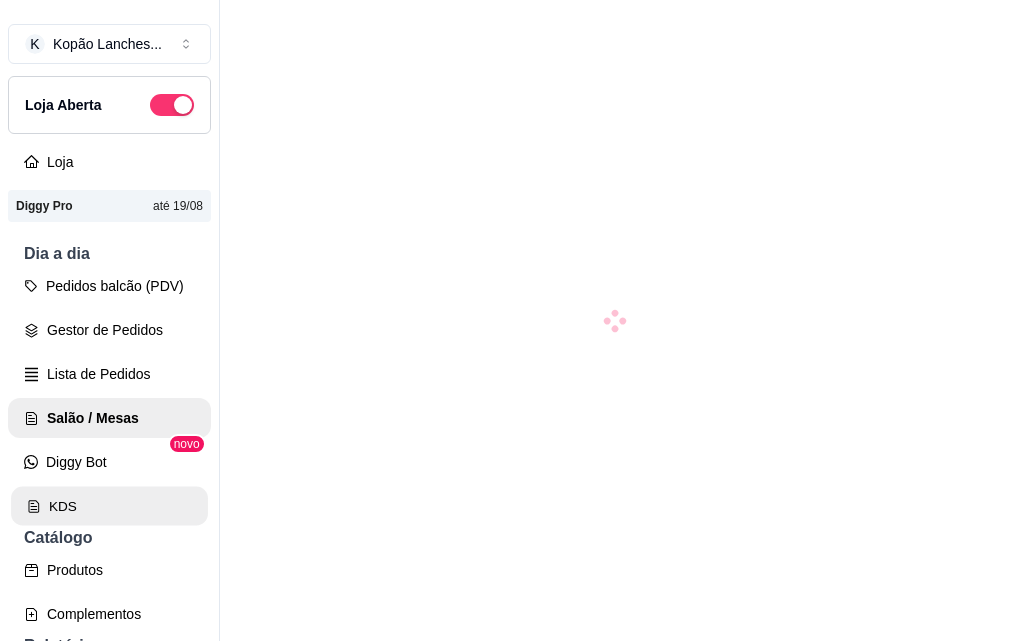 click on "KDS" at bounding box center (109, 506) 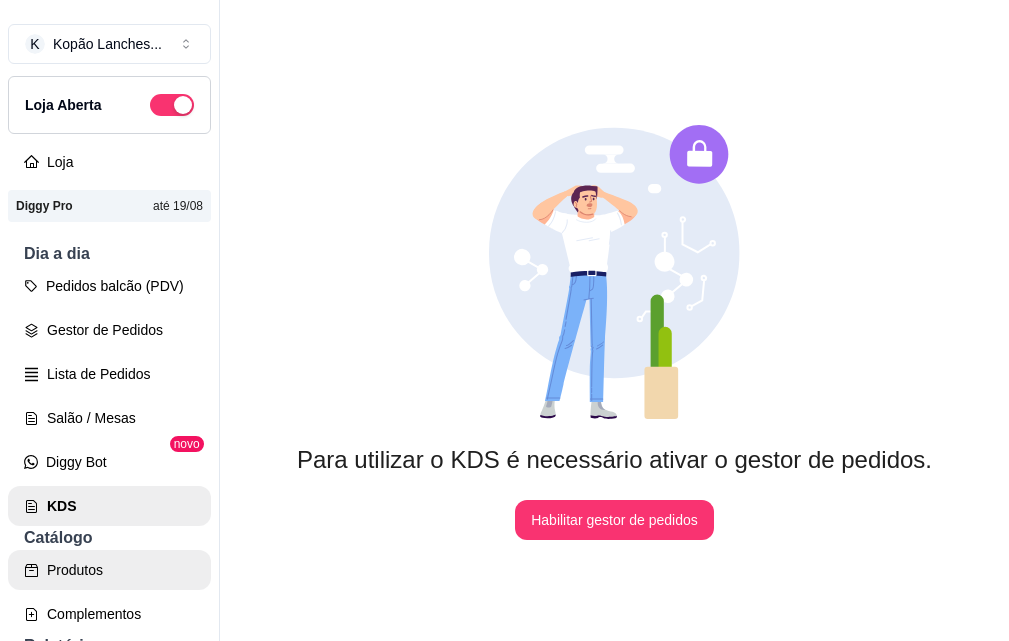 click on "Produtos" at bounding box center (109, 570) 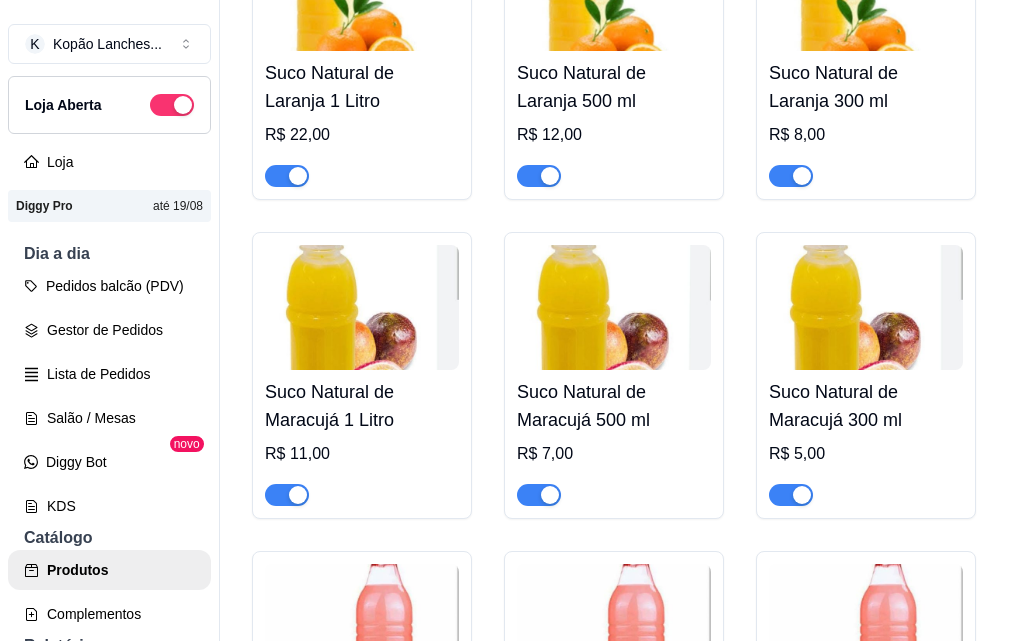 scroll, scrollTop: 2700, scrollLeft: 0, axis: vertical 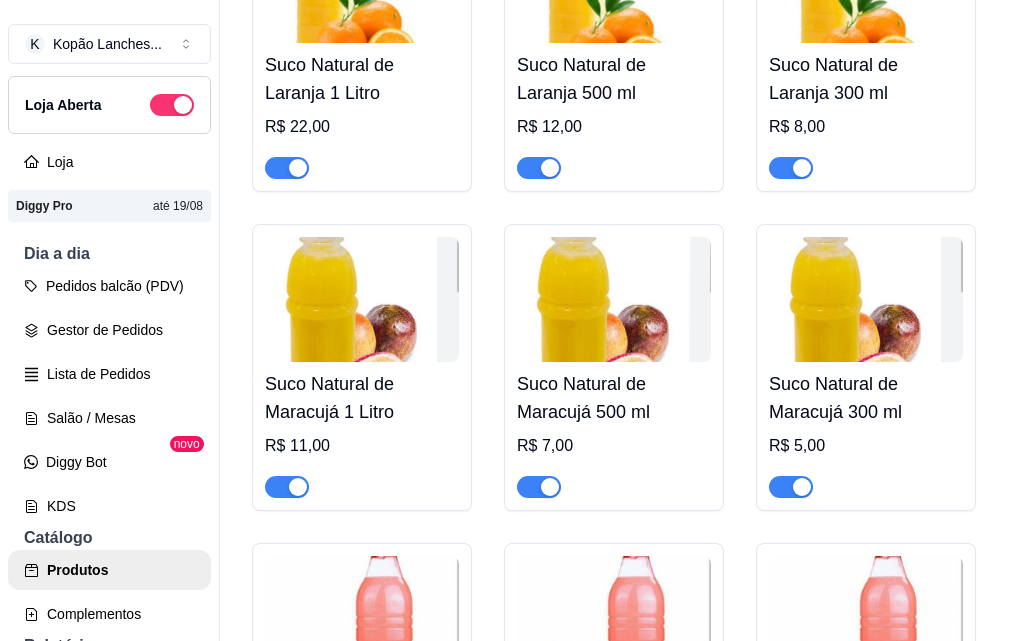 click at bounding box center [539, -590] 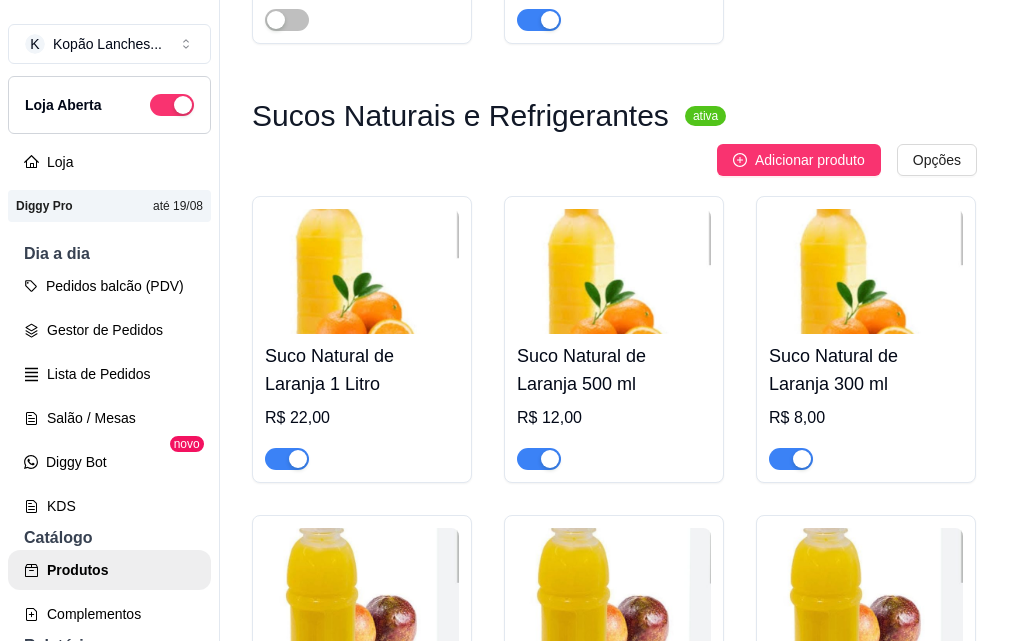 scroll, scrollTop: 2400, scrollLeft: 0, axis: vertical 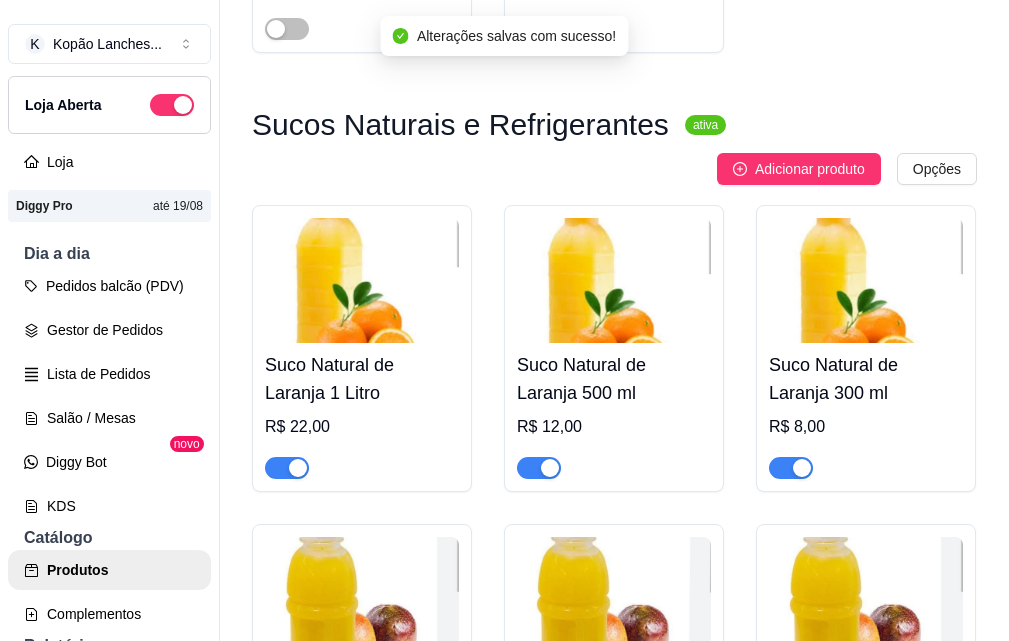 click at bounding box center [287, -290] 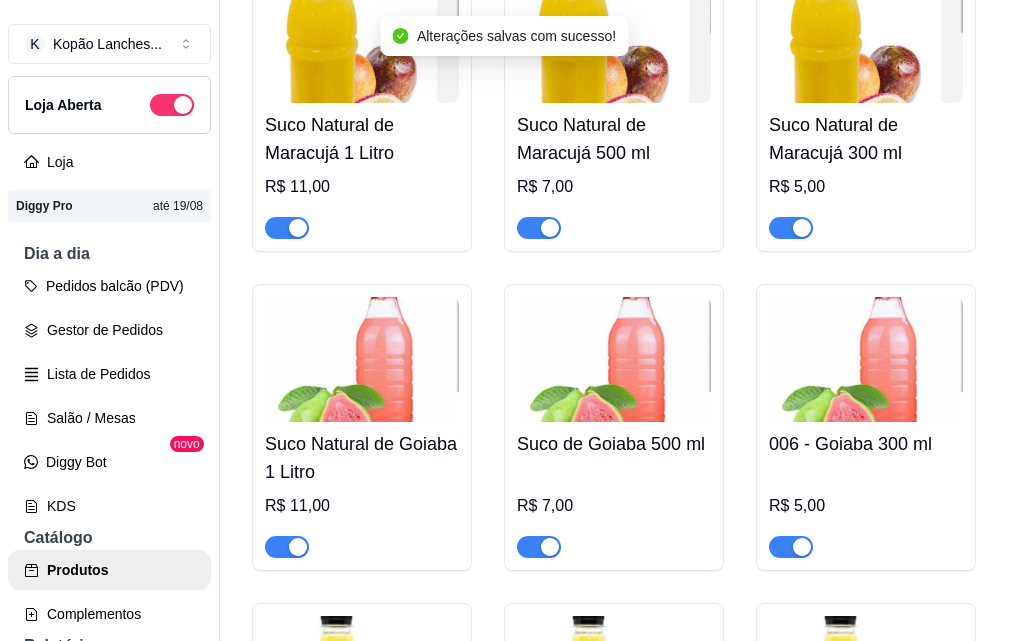scroll, scrollTop: 3000, scrollLeft: 0, axis: vertical 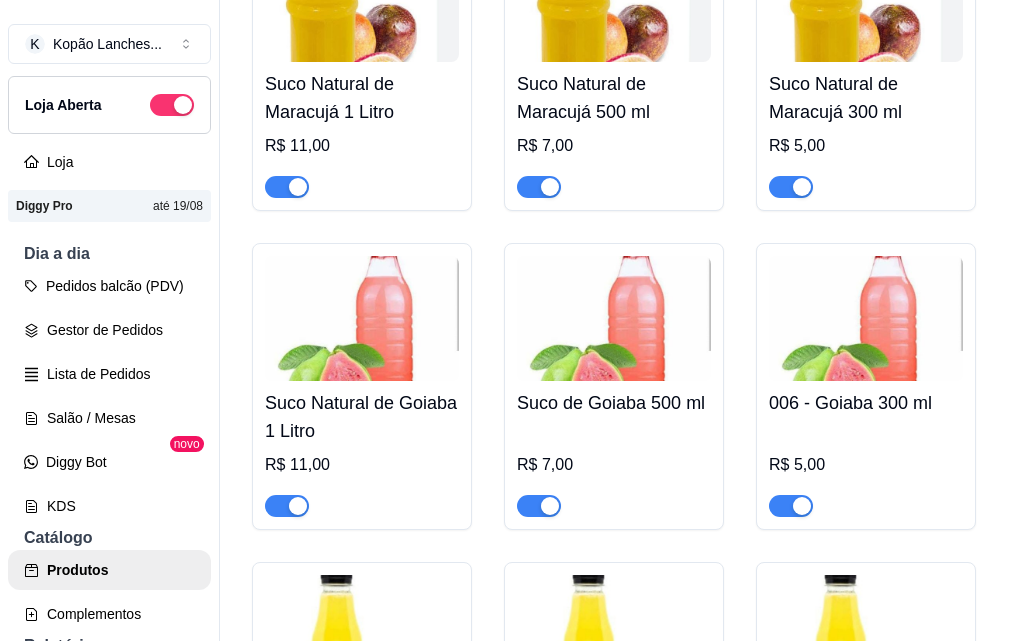 drag, startPoint x: 105, startPoint y: 490, endPoint x: 98, endPoint y: 507, distance: 18.384777 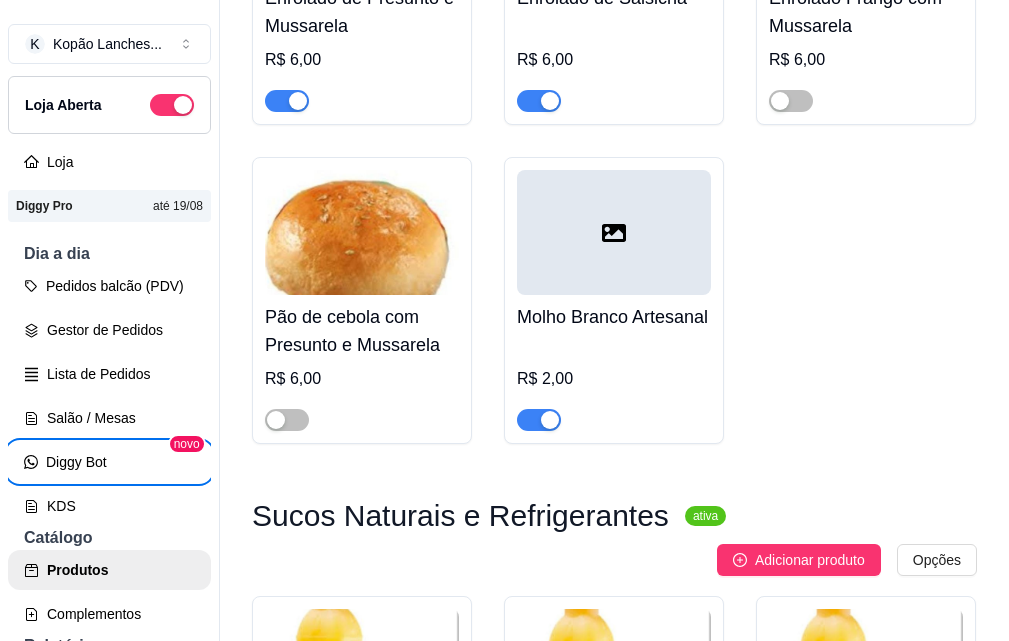 scroll, scrollTop: 1900, scrollLeft: 0, axis: vertical 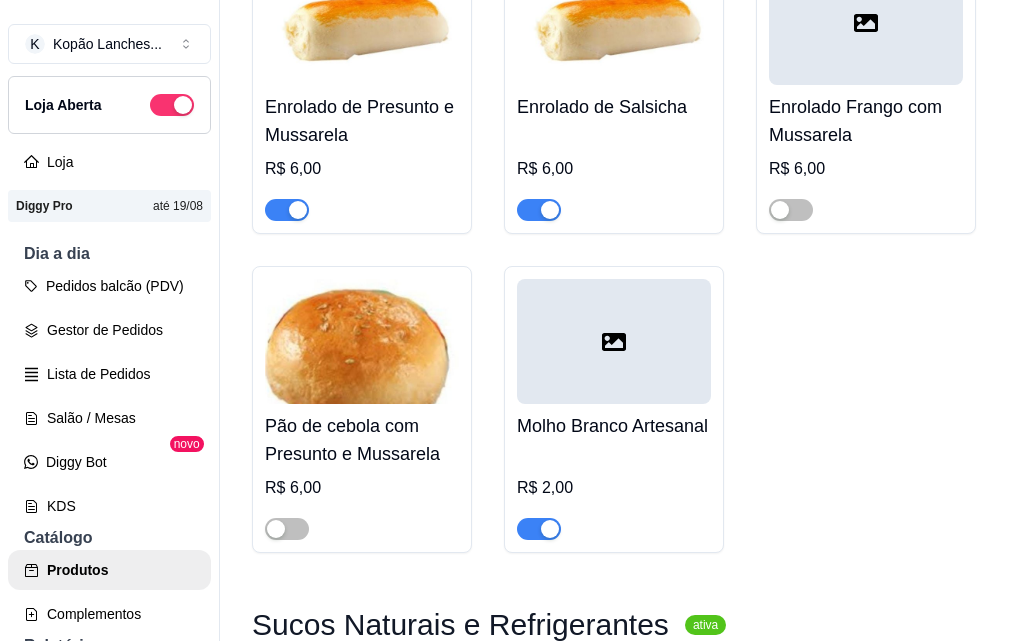 click at bounding box center [287, -109] 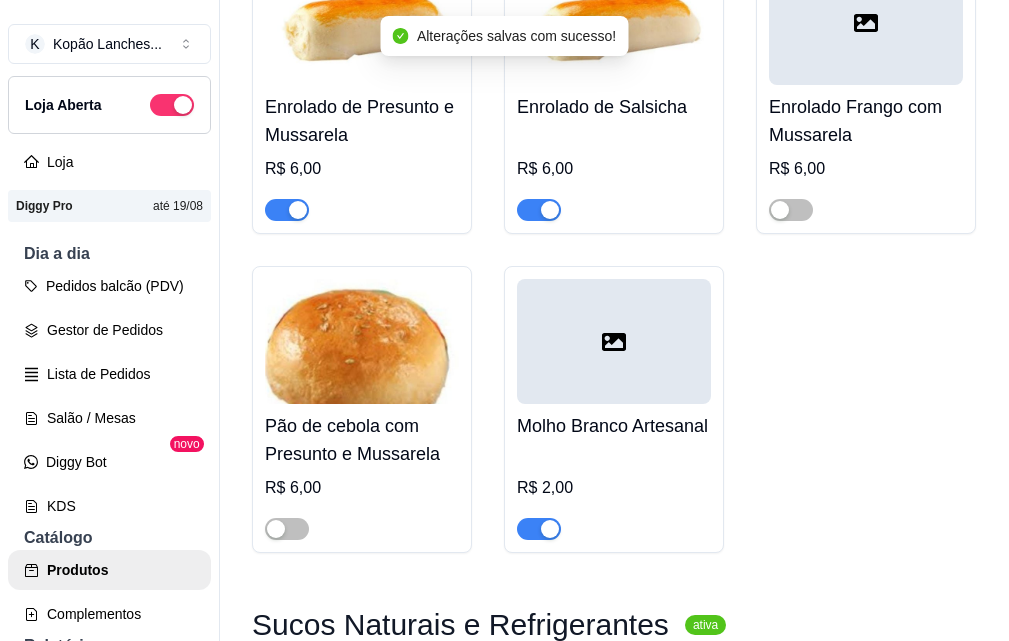 click at bounding box center (528, -109) 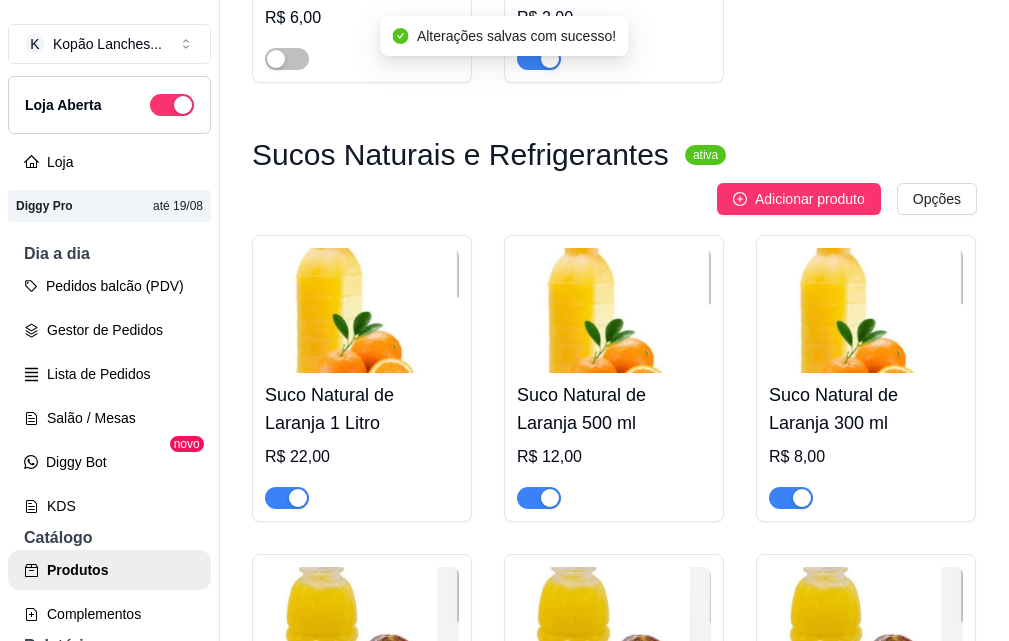 scroll, scrollTop: 2400, scrollLeft: 0, axis: vertical 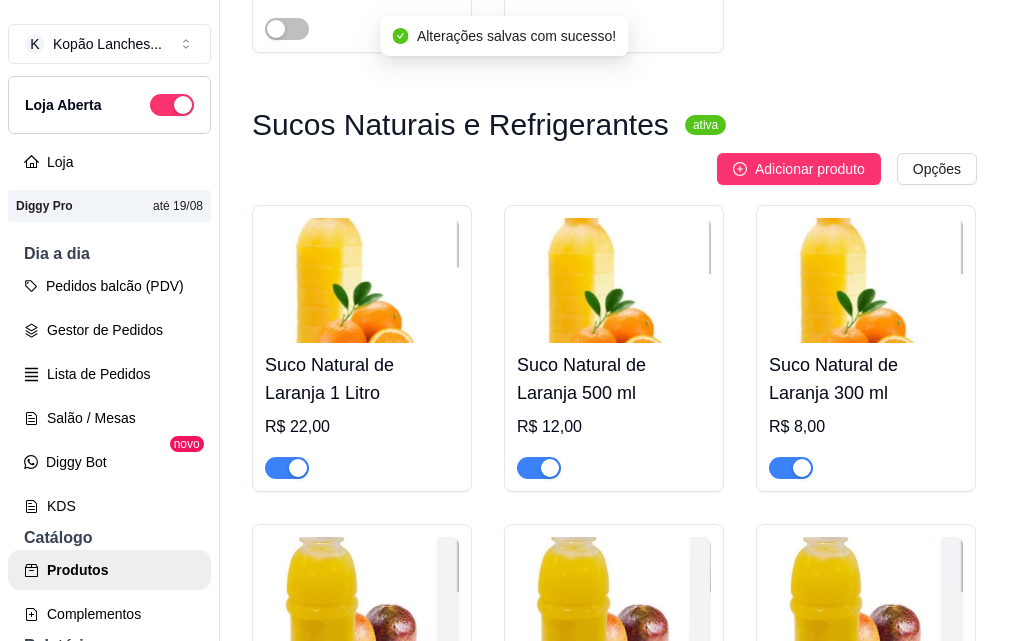 click at bounding box center (791, -609) 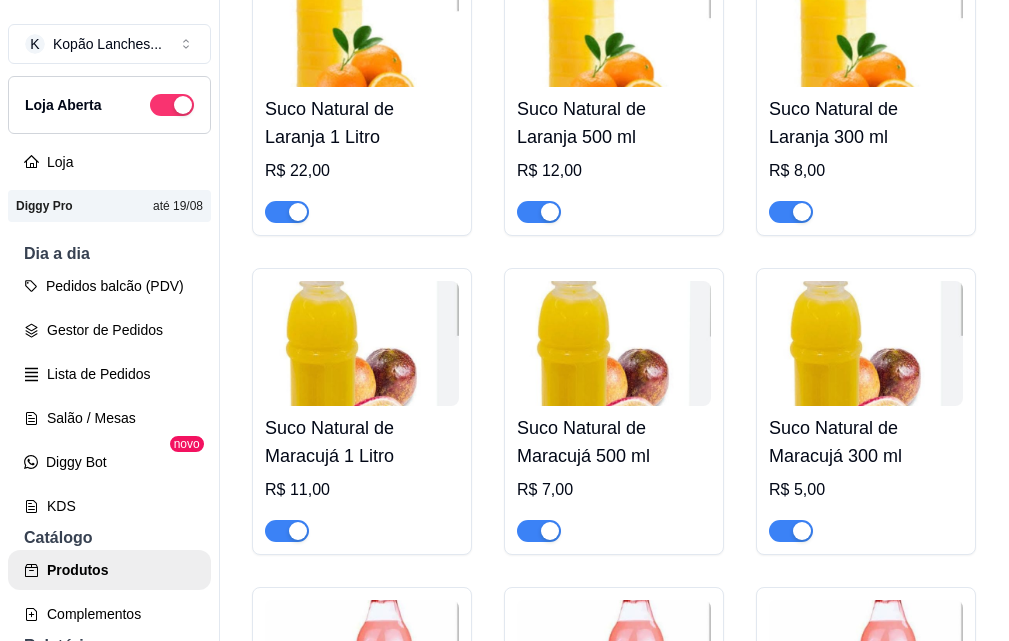 scroll, scrollTop: 2700, scrollLeft: 0, axis: vertical 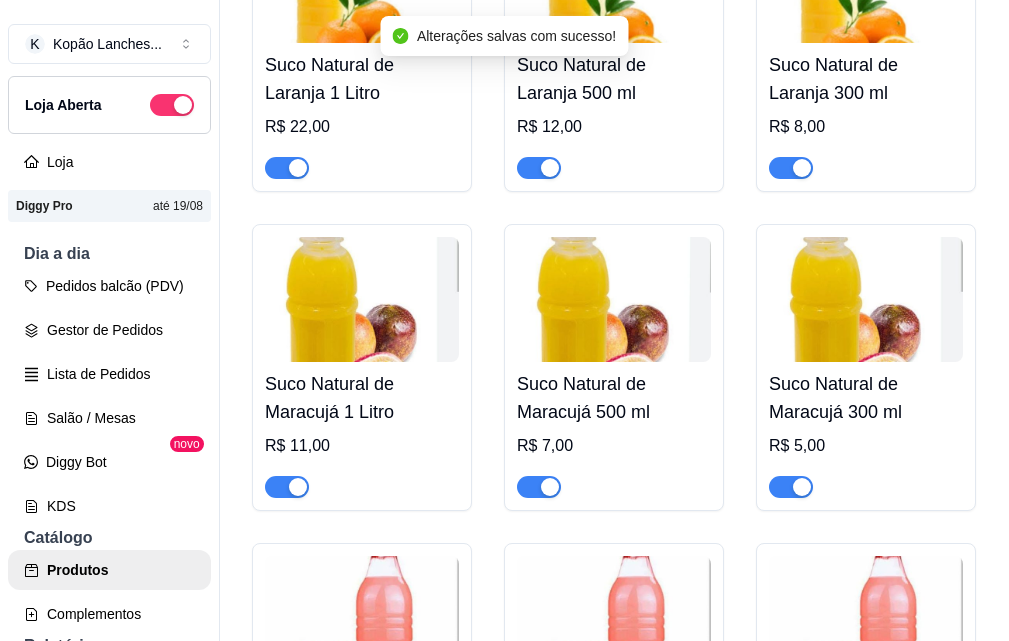 click at bounding box center [780, -590] 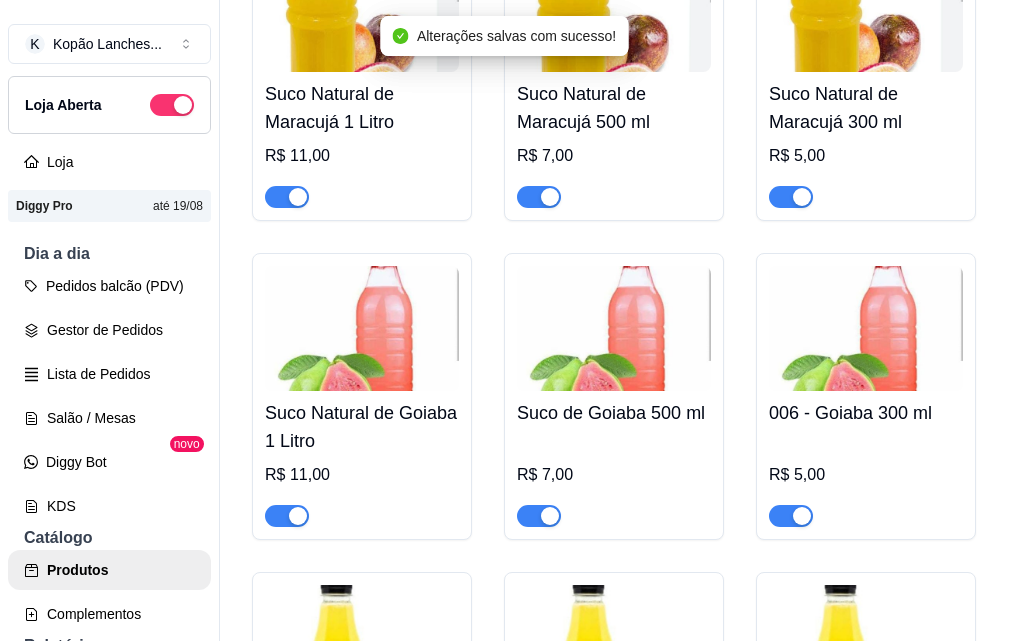 scroll, scrollTop: 3000, scrollLeft: 0, axis: vertical 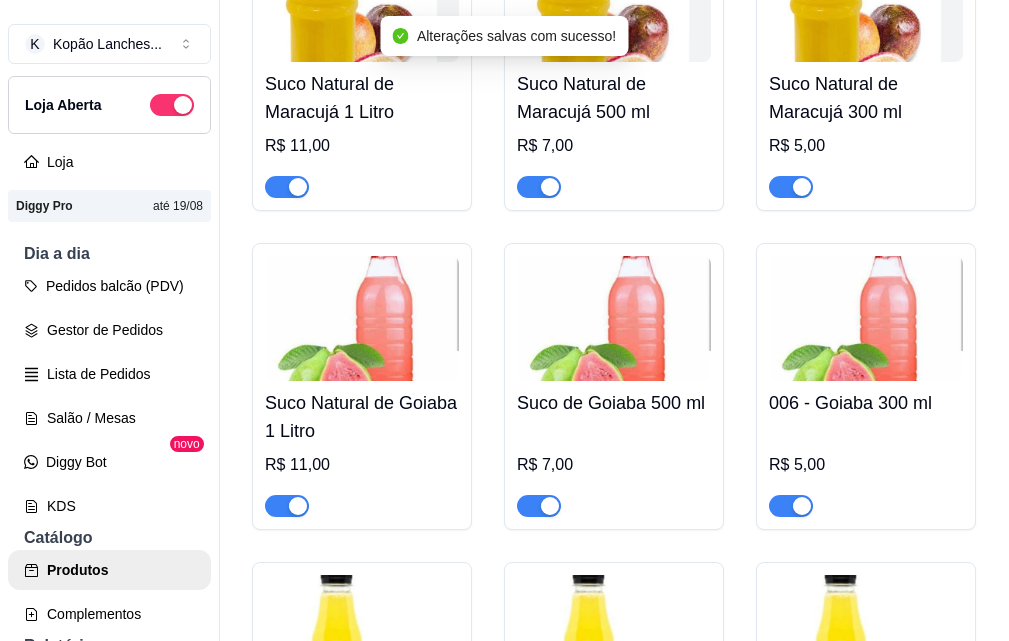 click at bounding box center (287, -571) 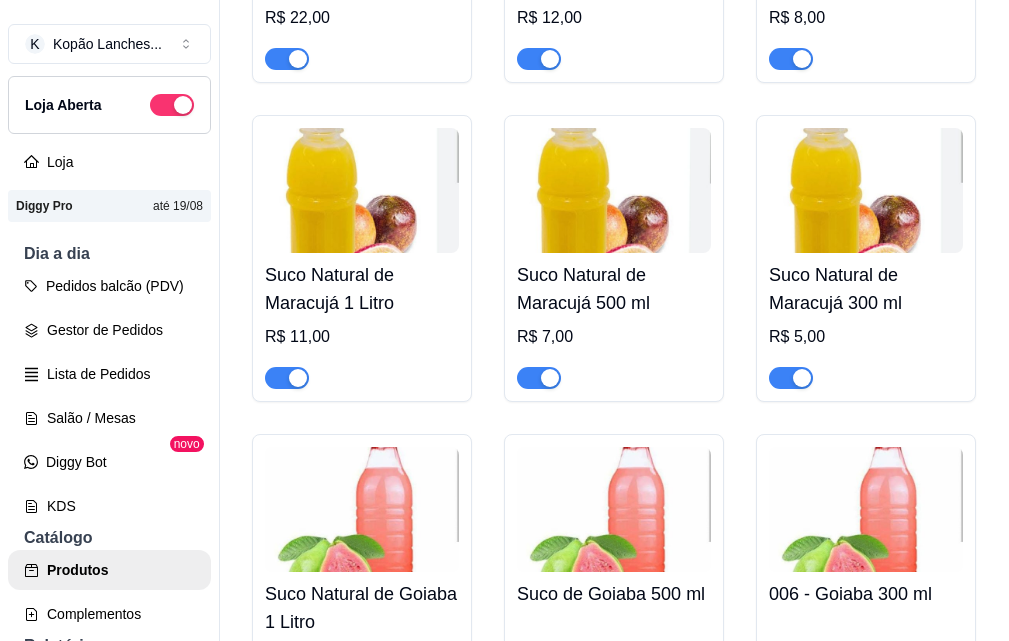 scroll, scrollTop: 2700, scrollLeft: 0, axis: vertical 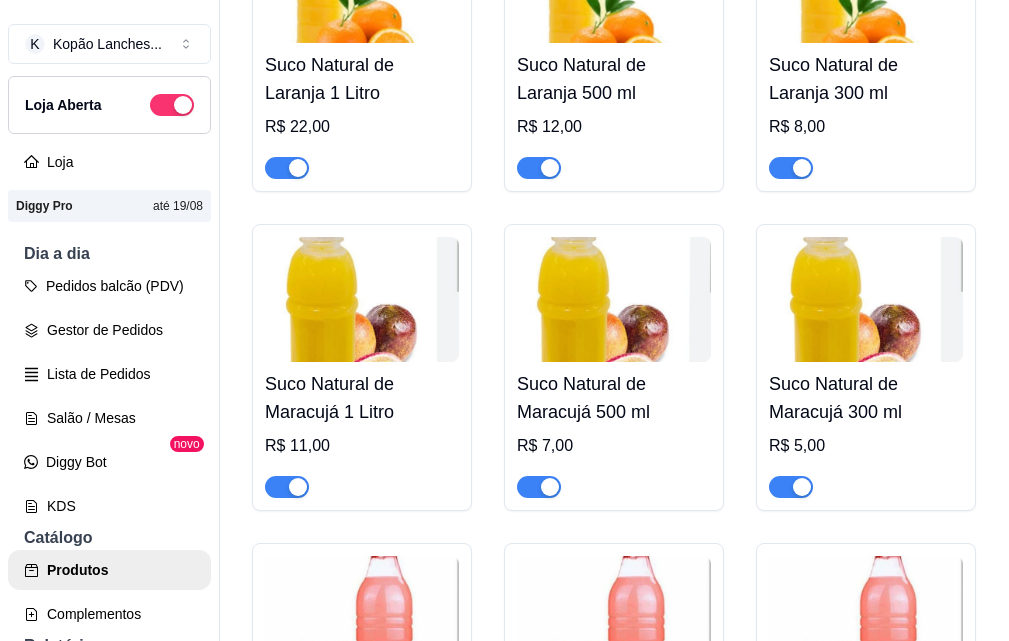 click at bounding box center (791, -590) 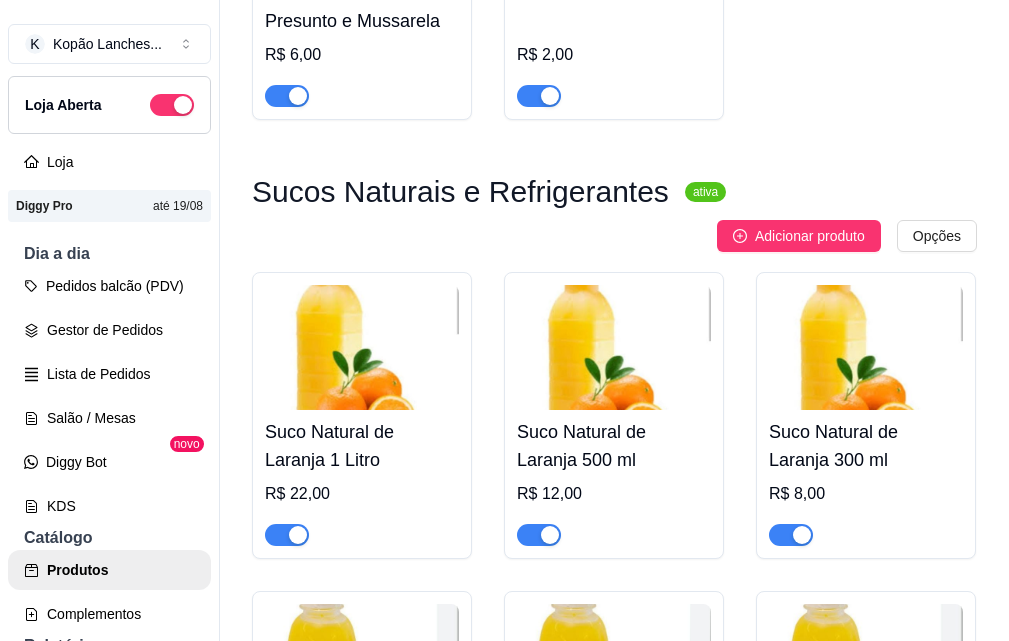 scroll, scrollTop: 2300, scrollLeft: 0, axis: vertical 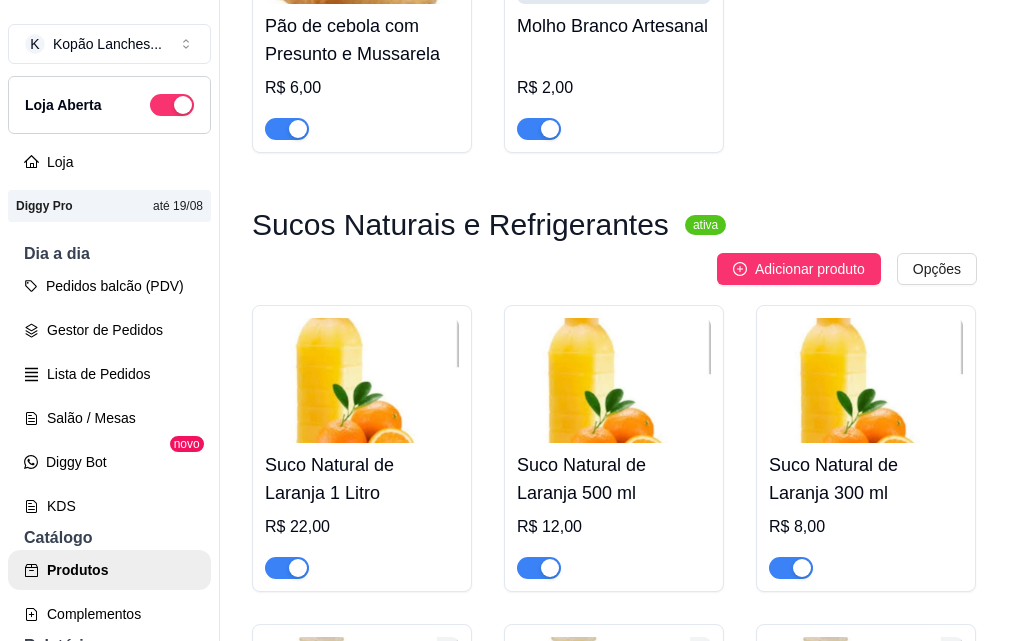 click at bounding box center [791, -509] 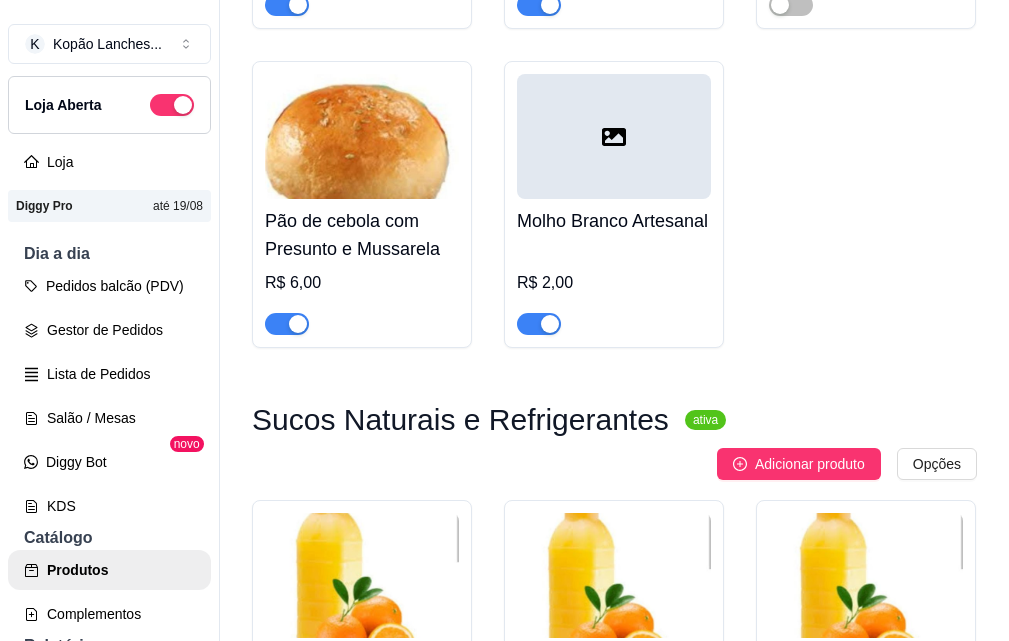 scroll, scrollTop: 2100, scrollLeft: 0, axis: vertical 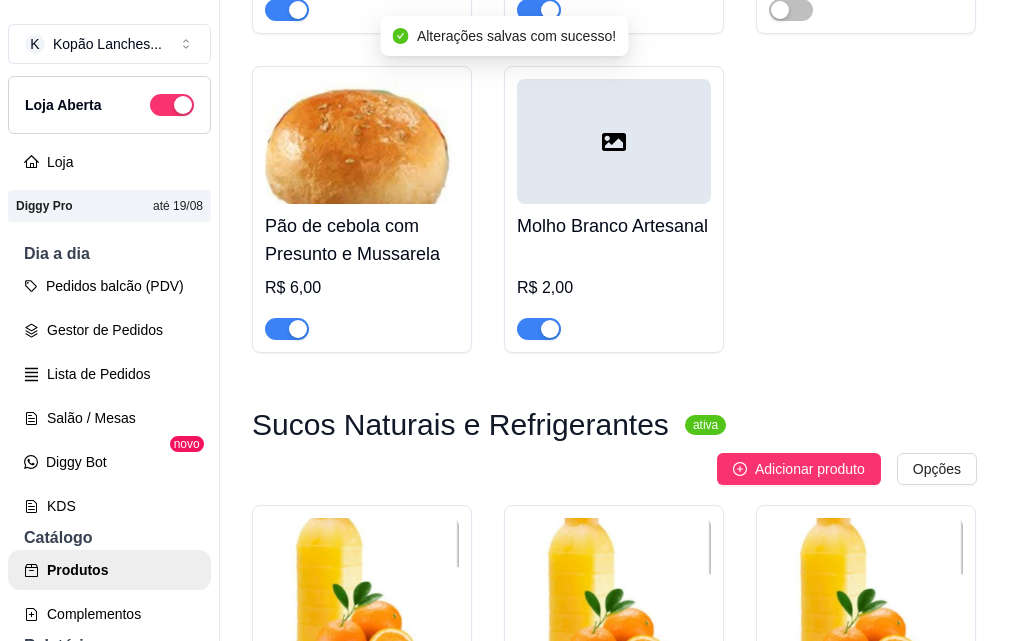 click at bounding box center (539, -309) 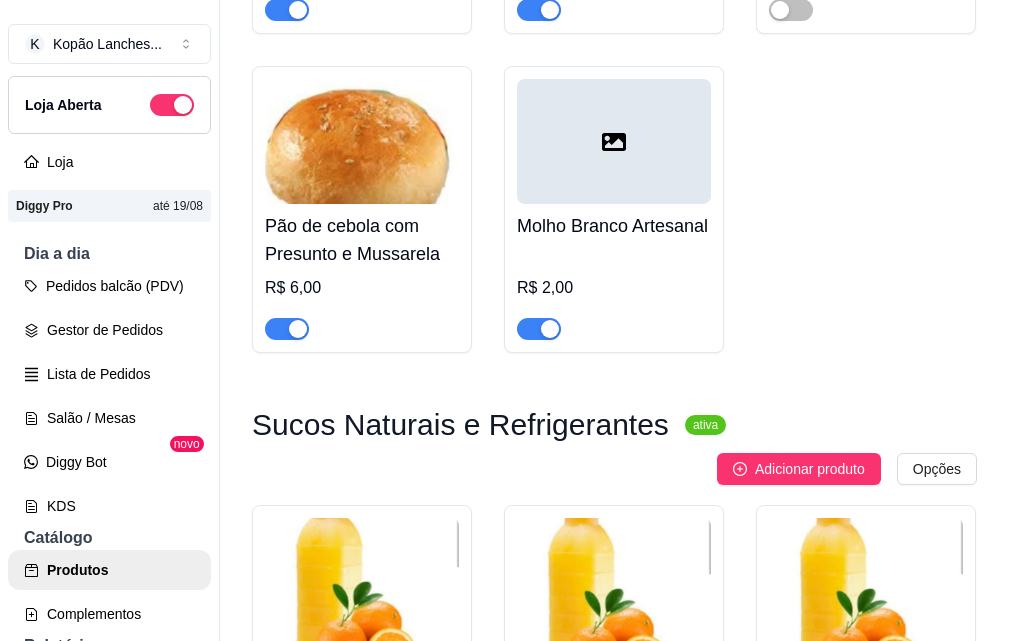click at bounding box center [287, -309] 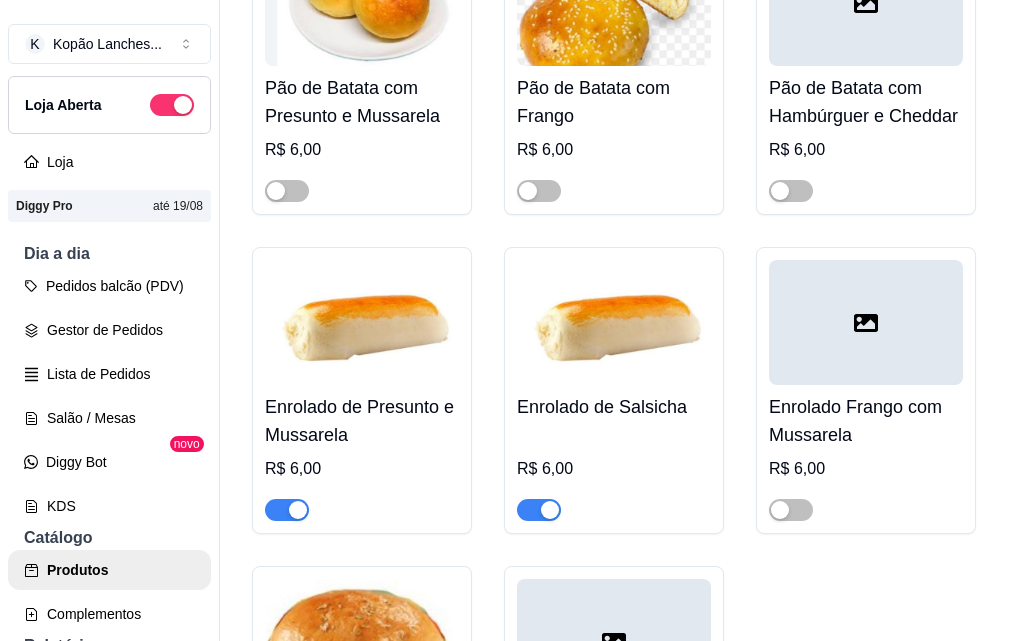scroll, scrollTop: 1500, scrollLeft: 0, axis: vertical 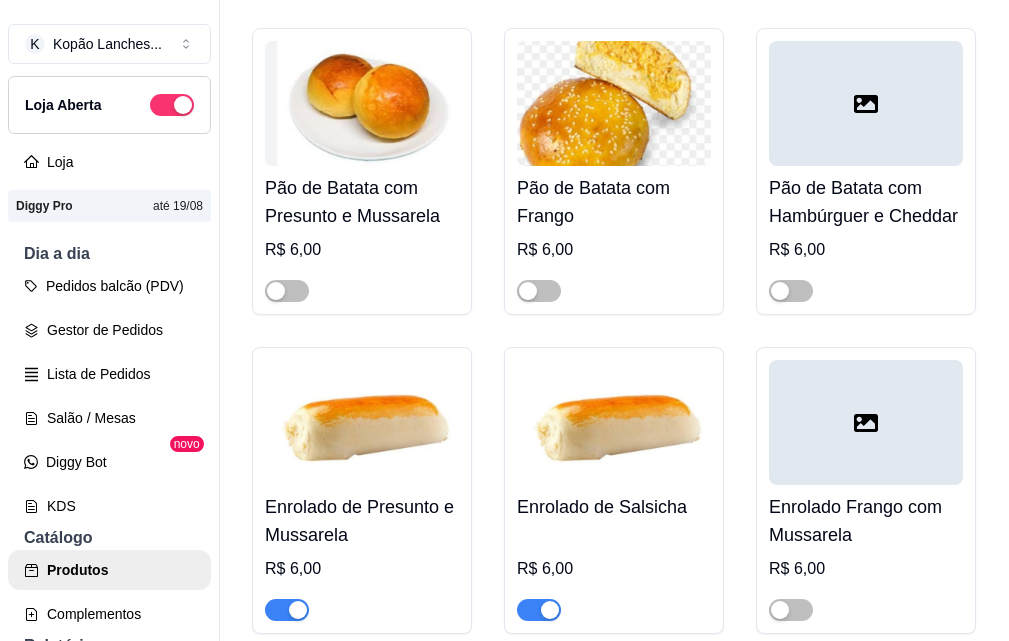 click at bounding box center [539, -28] 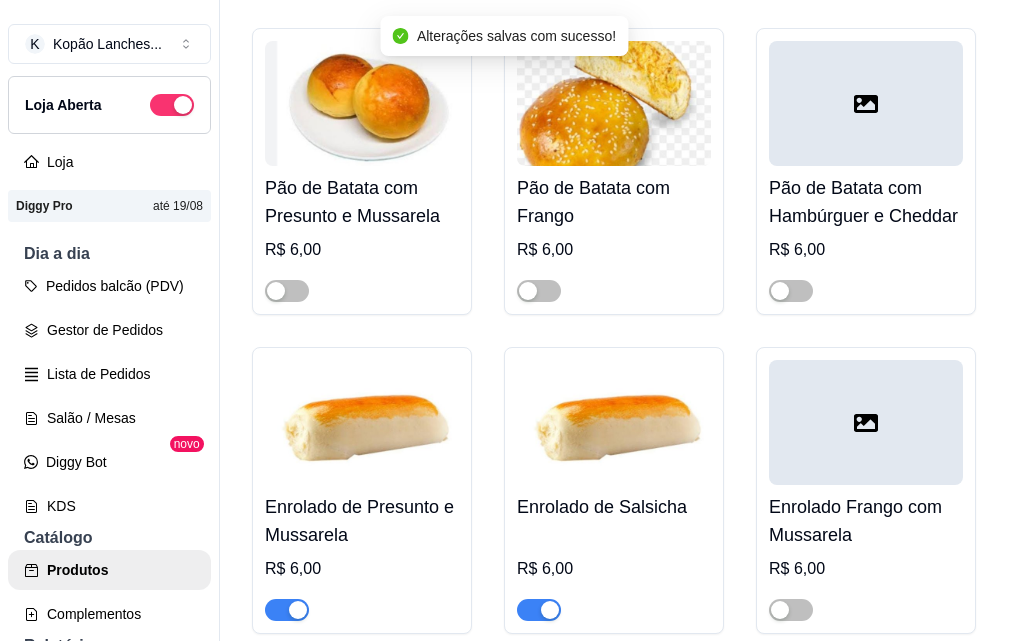 click at bounding box center (791, -347) 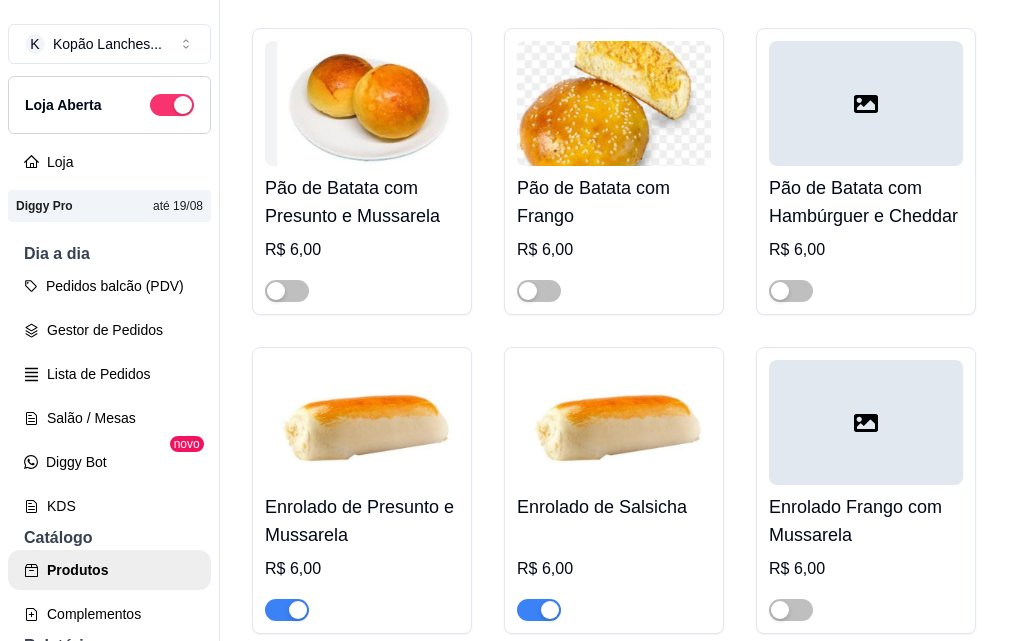 click at bounding box center [298, -28] 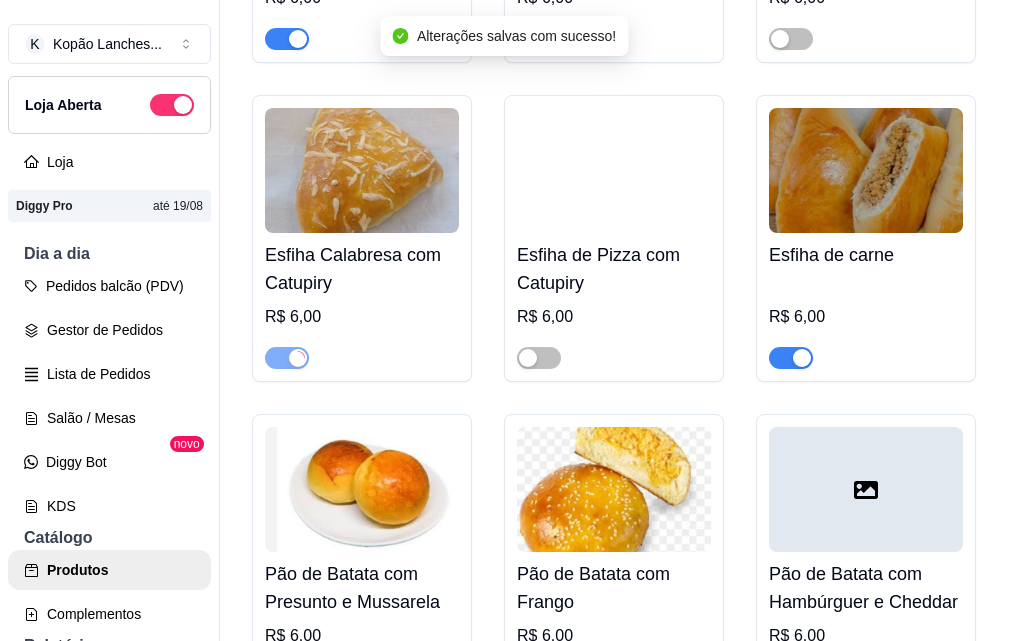 scroll, scrollTop: 1100, scrollLeft: 0, axis: vertical 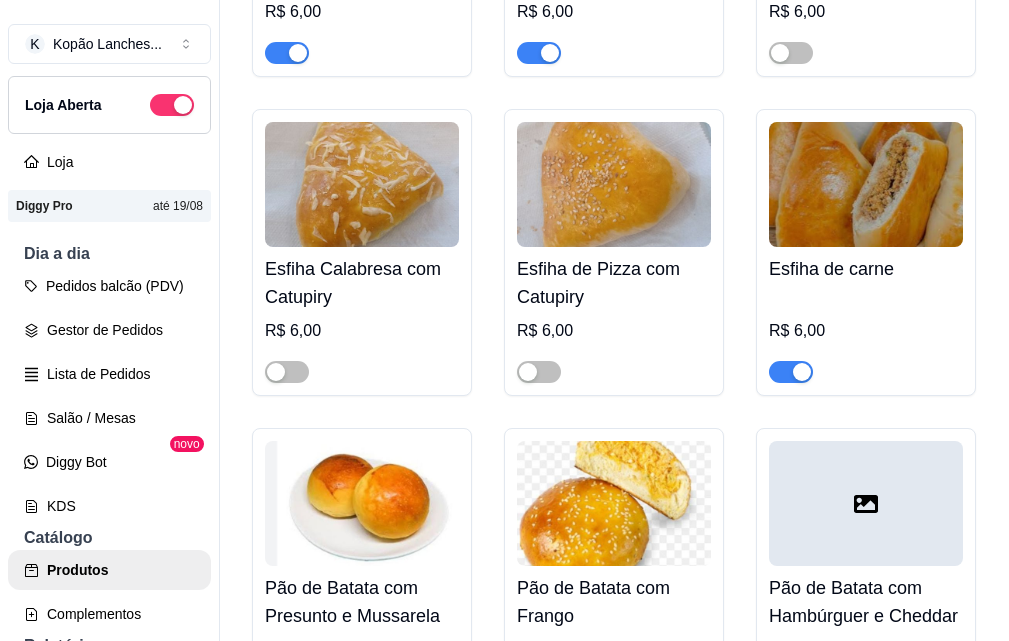 click at bounding box center (550, 53) 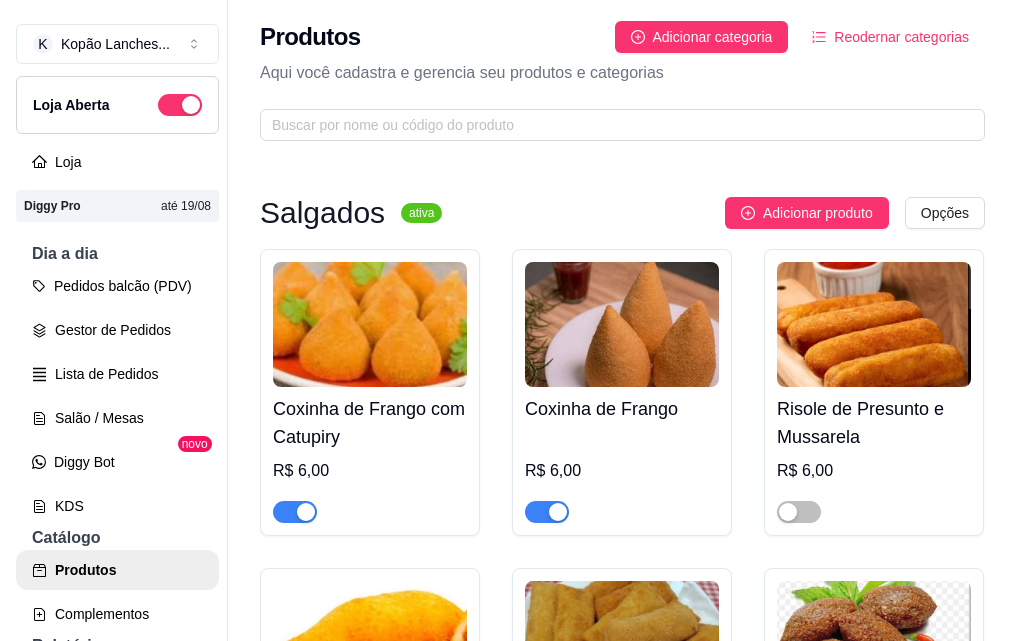 scroll, scrollTop: 0, scrollLeft: 0, axis: both 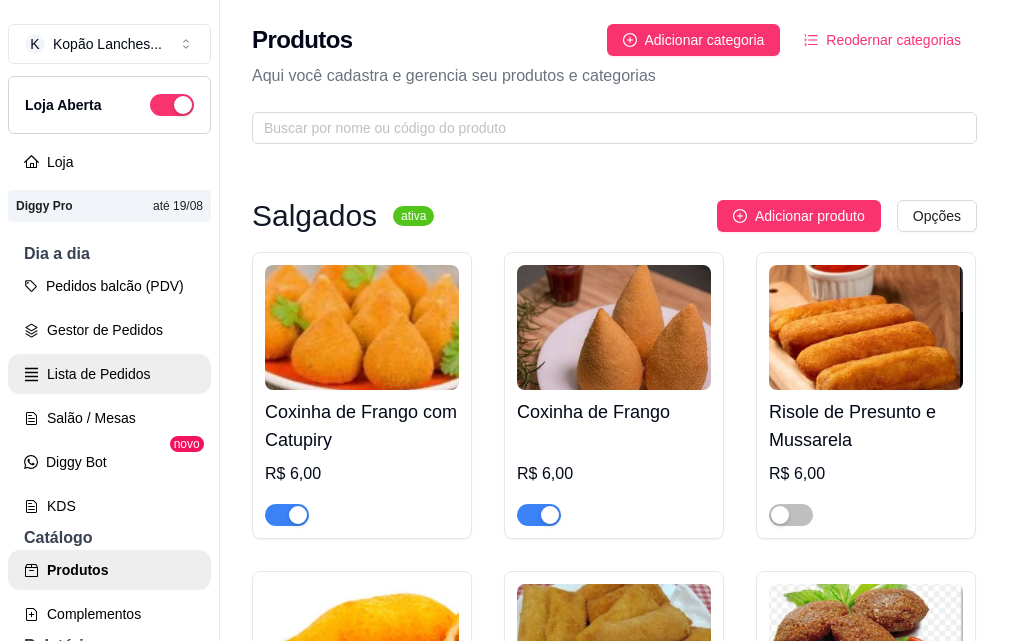 click on "Lista de Pedidos" at bounding box center [109, 374] 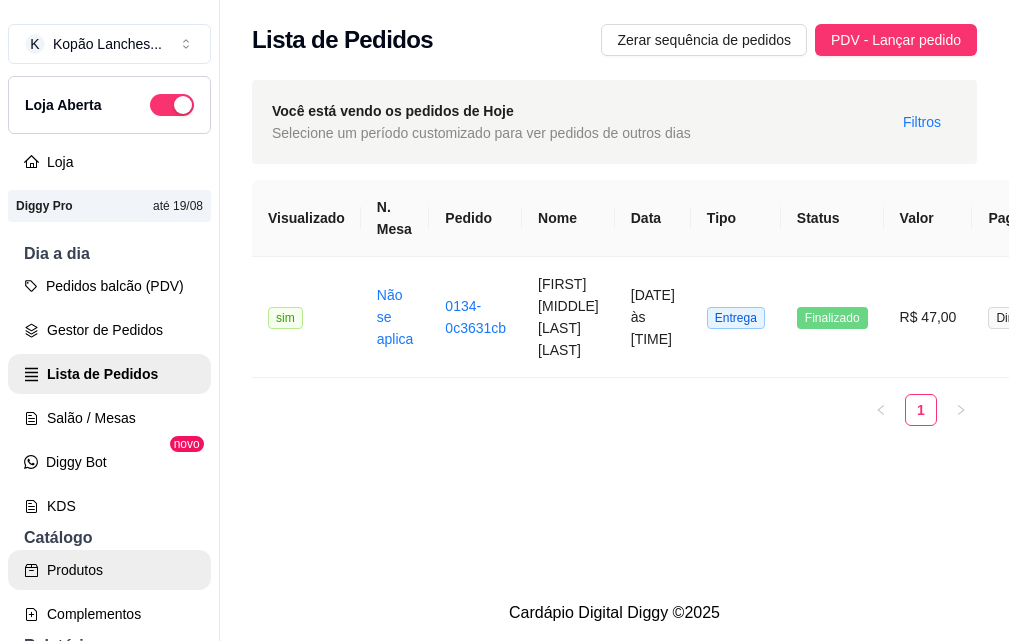 click on "Produtos" at bounding box center [109, 570] 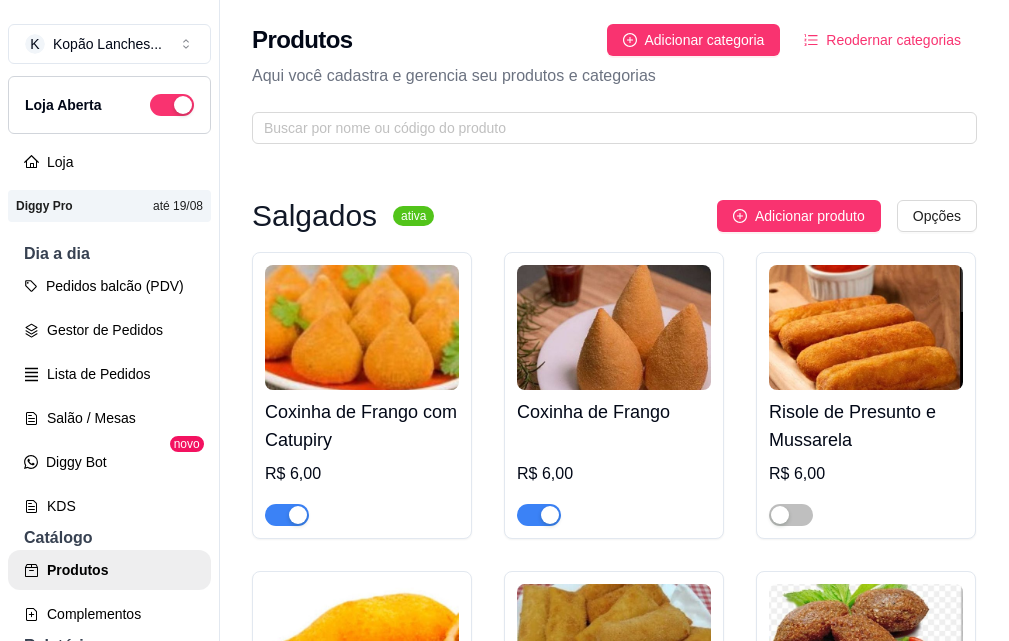 click on "Coxinha de Frango com Catupiry R$ 6,00 Coxinha de Frango R$ 6,00 Risole de Presunto e Mussarela R$ 6,00 Risole de Carne R$ 6,00 Cigarrete de Presunto e Mussarela R$ 6,00 Quibe de Carne com Mussarela R$ 6,00 Empada de Frango R$ 6,00 Esfirra de Frango com Catupiry R$ 6,00 Esfirra de Frango com Brócolis e Catupiry R$ 6,00 Esfiha Calabresa com Catupiry R$ 6,00 Esfiha de Pizza com Catupiry R$ 6,00 Esfiha de carne R$ 6,00 Pão de Batata com Presunto e Mussarela R$ 6,00 Pão de Batata com Frango R$ 6,00 Pão de Batata com Hambúrguer e Cheddar R$ 6,00 Enrolado de Presunto e Mussarela R$ 6,00 Enrolado de Salsicha R$ 6,00 Enrolado Frango com Mussarela R$ 6,00 Pão de cebola com Presunto e Mussarela R$ 6,00 Molho Branco Artesanal R$ 2,00" at bounding box center (614, 1352) 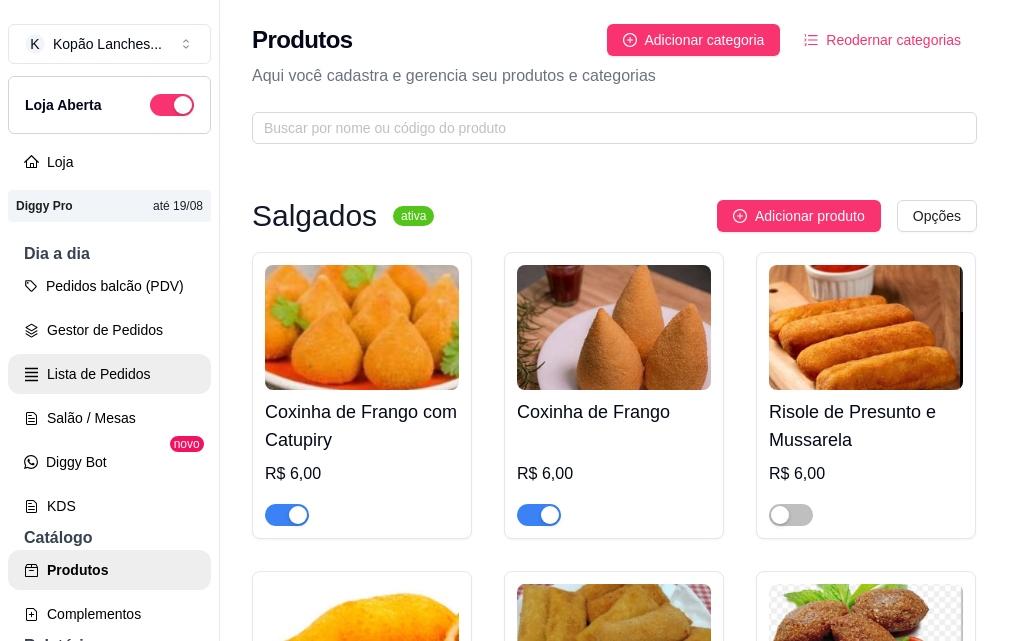 click on "Lista de Pedidos" at bounding box center (109, 374) 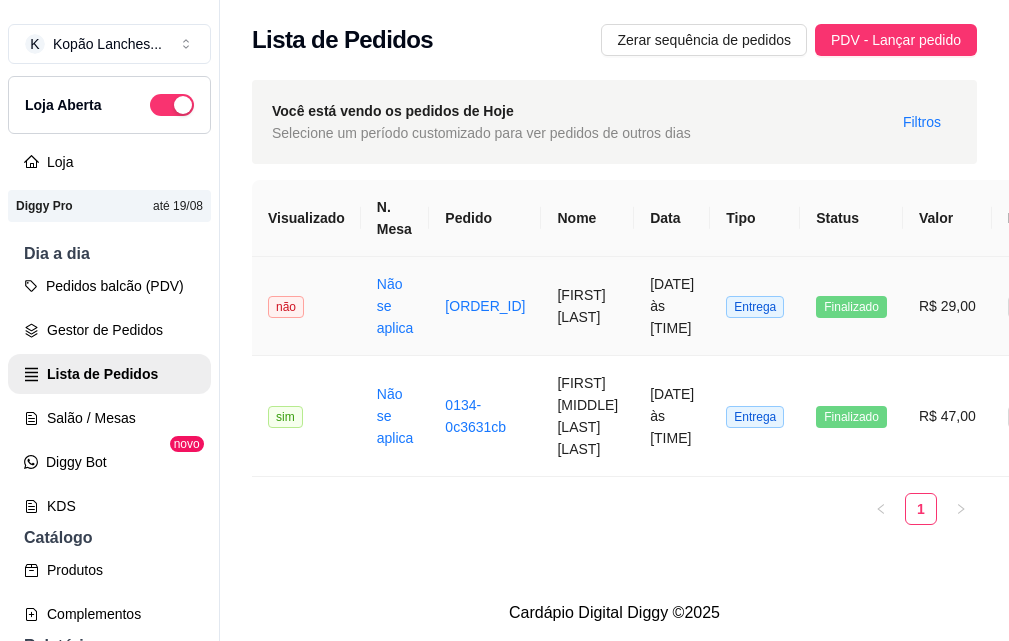 click on "não" at bounding box center [306, 306] 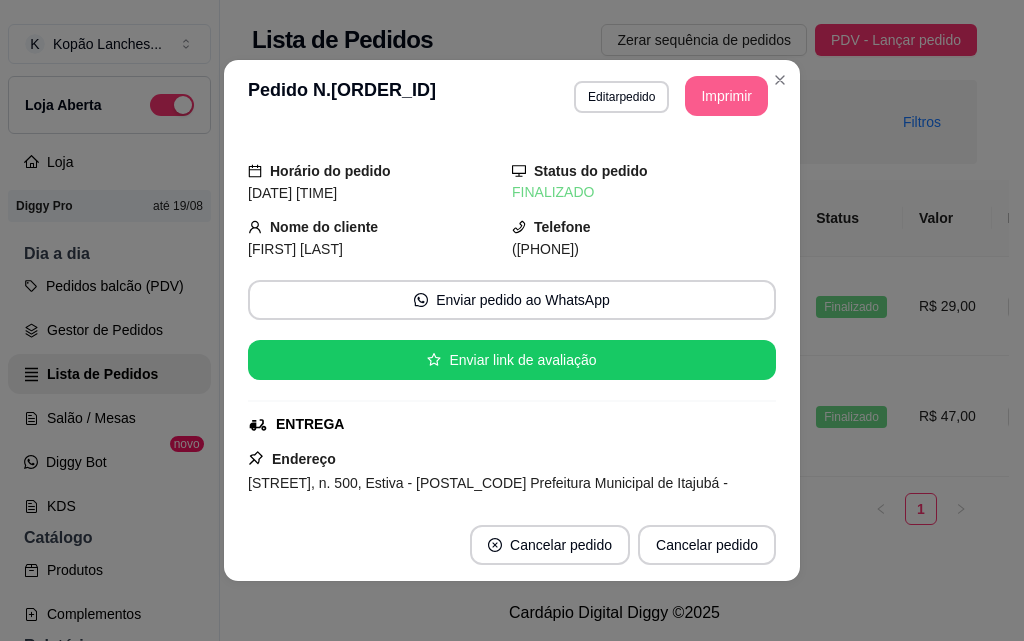 click on "Imprimir" at bounding box center [726, 96] 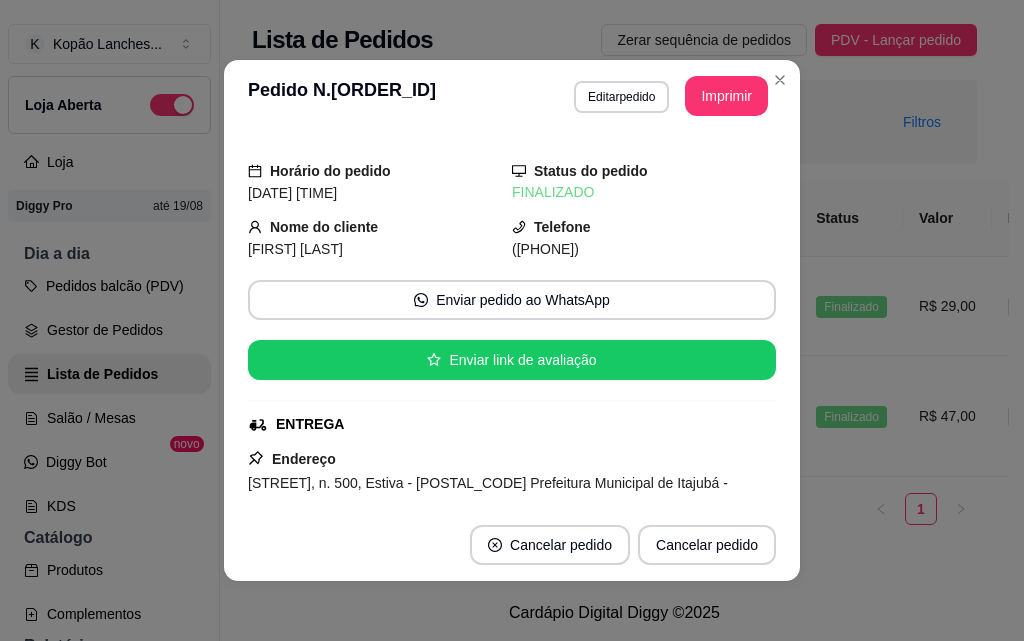 scroll, scrollTop: 0, scrollLeft: 0, axis: both 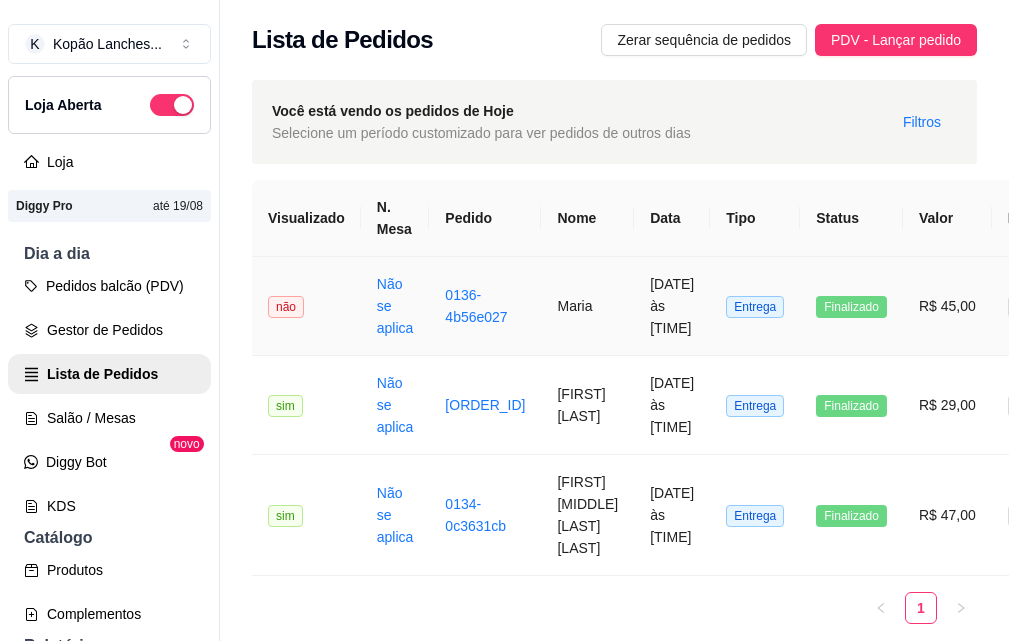 click on "[DATE] às [TIME]" at bounding box center [672, 306] 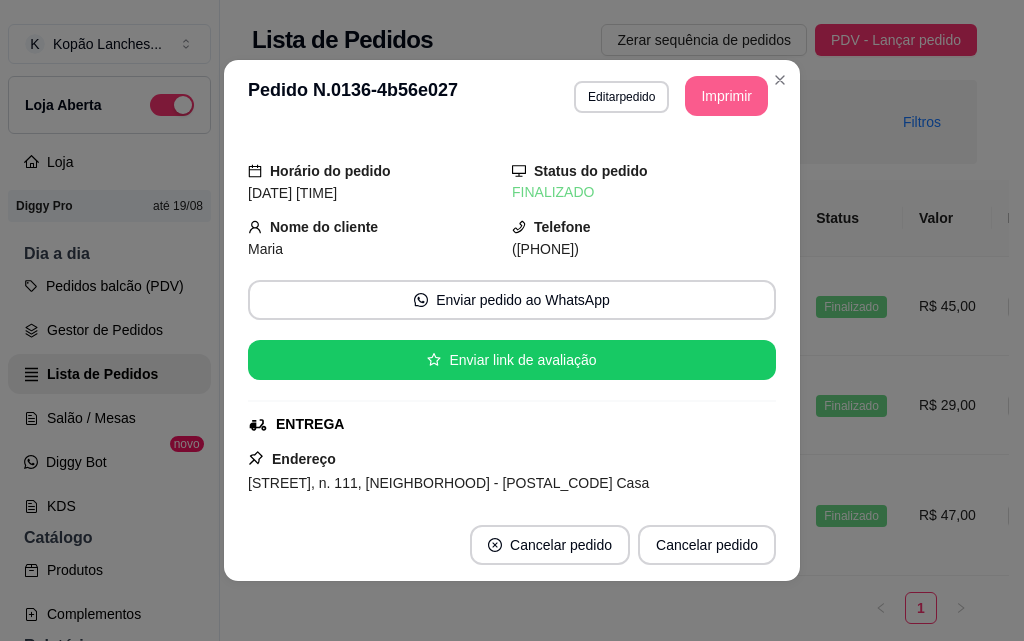 click on "Imprimir" at bounding box center [726, 96] 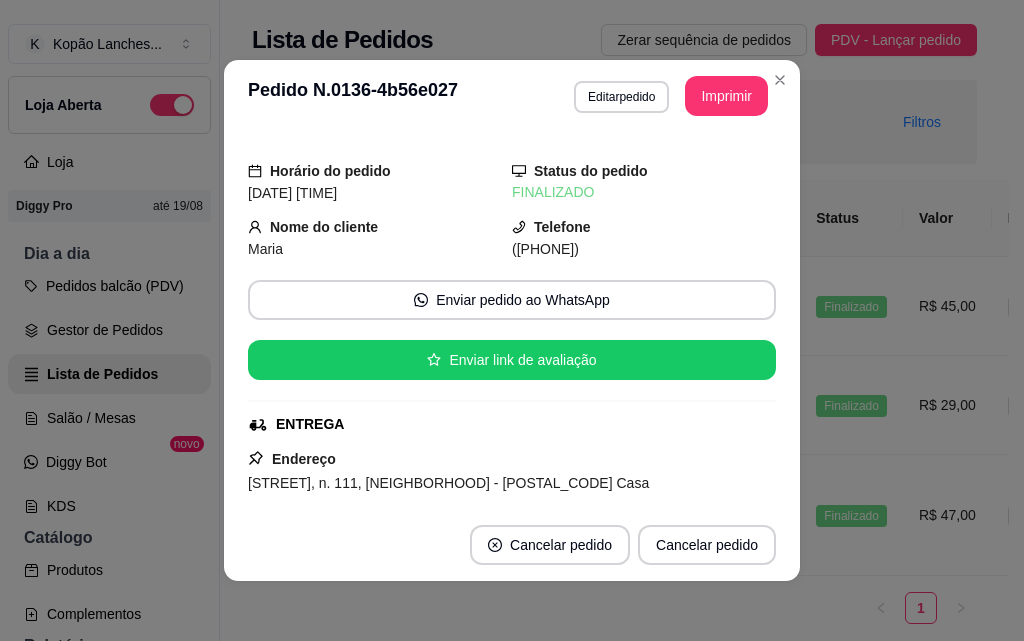 scroll, scrollTop: 0, scrollLeft: 0, axis: both 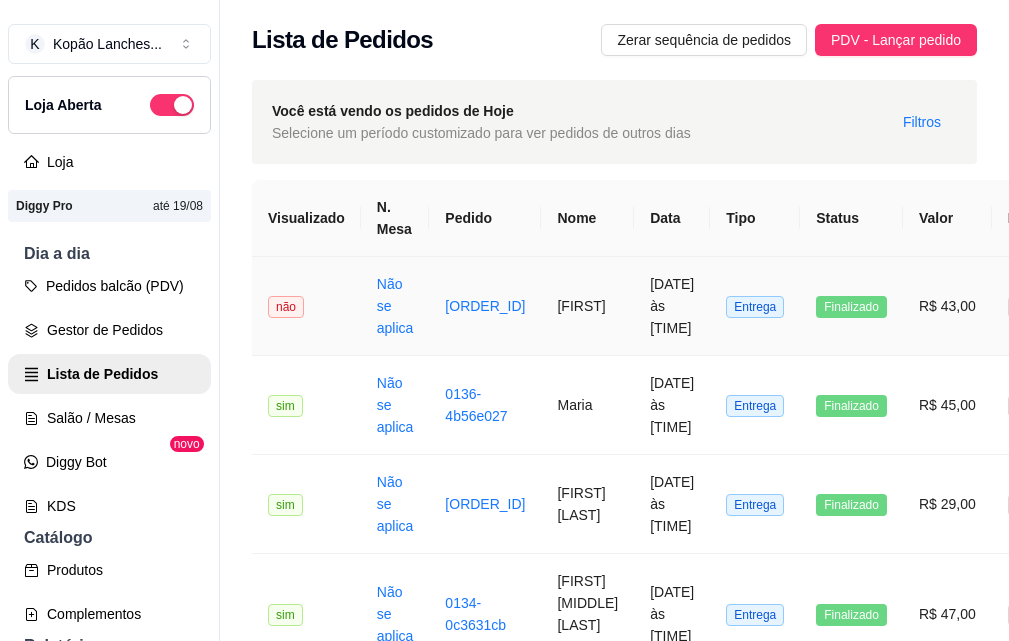 click on "[DATE] às [TIME]" at bounding box center (672, 306) 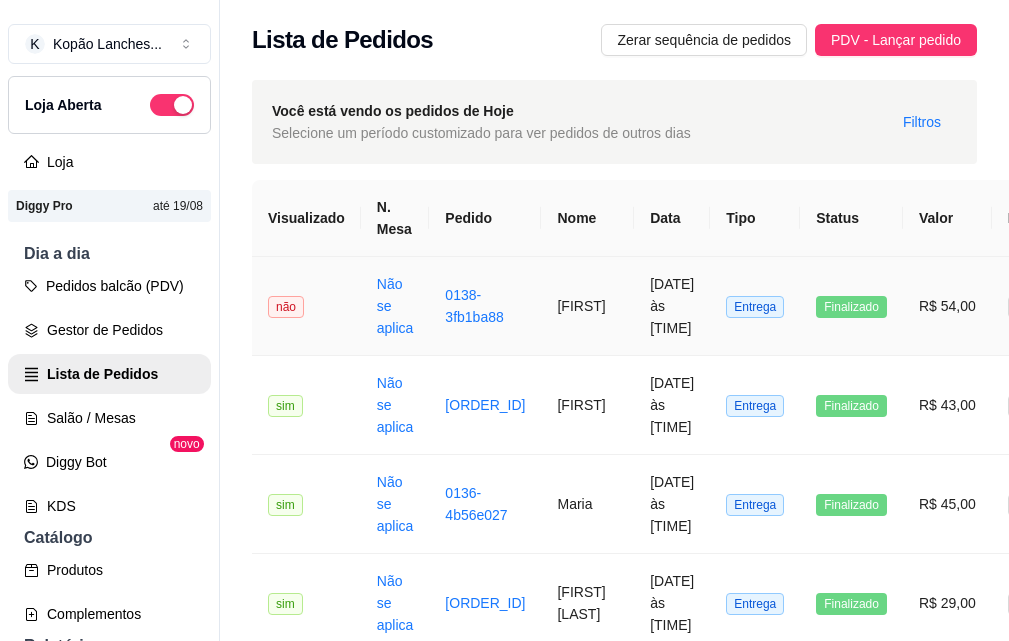 click on "[DATE] às [TIME]" at bounding box center (672, 306) 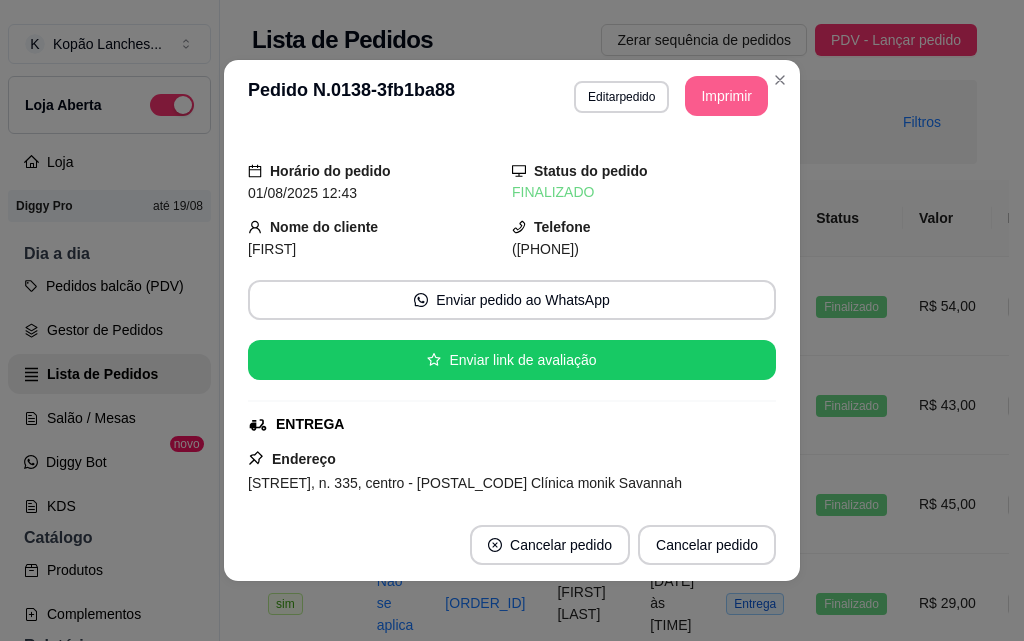 click on "Imprimir" at bounding box center (726, 96) 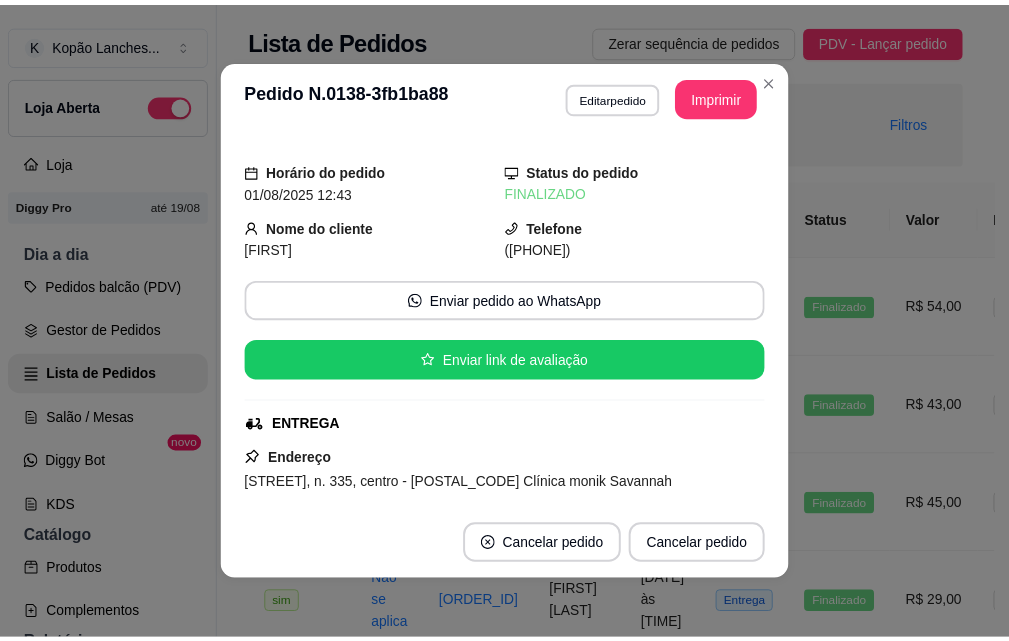 scroll, scrollTop: 0, scrollLeft: 0, axis: both 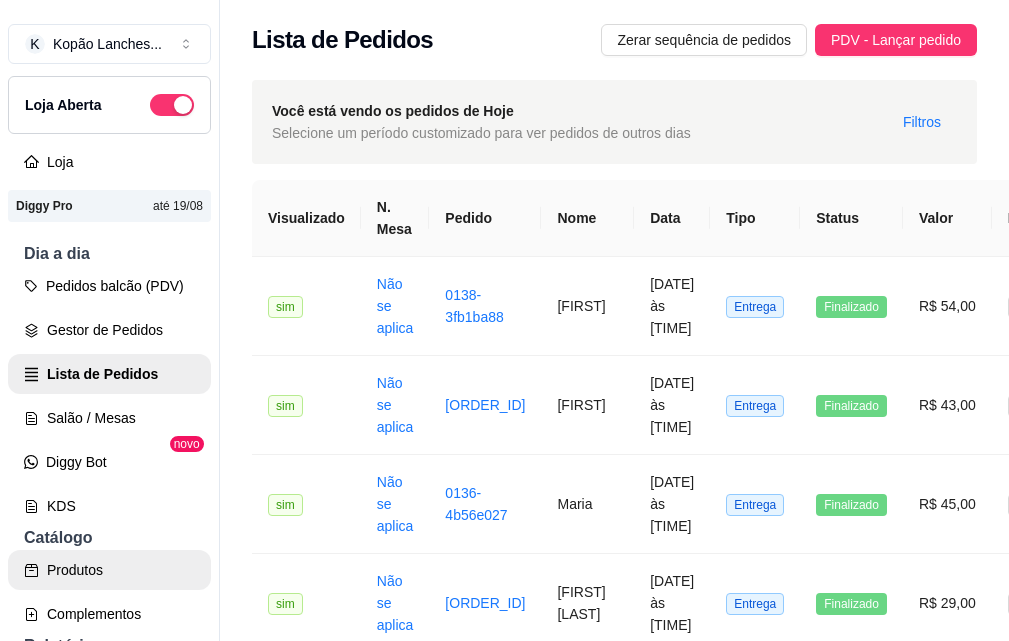 click on "Produtos" at bounding box center (109, 570) 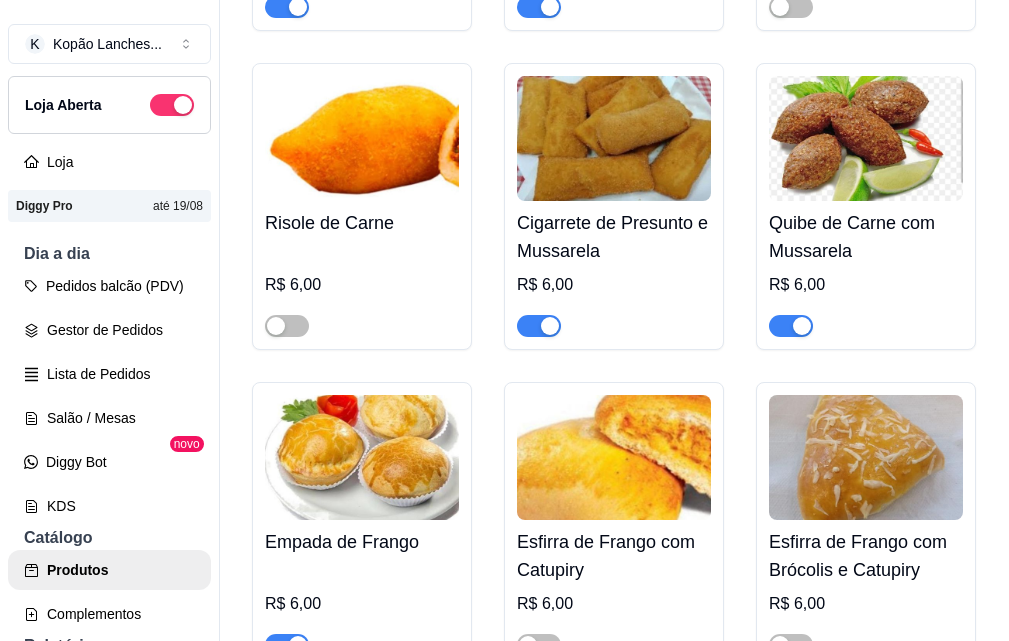 scroll, scrollTop: 500, scrollLeft: 0, axis: vertical 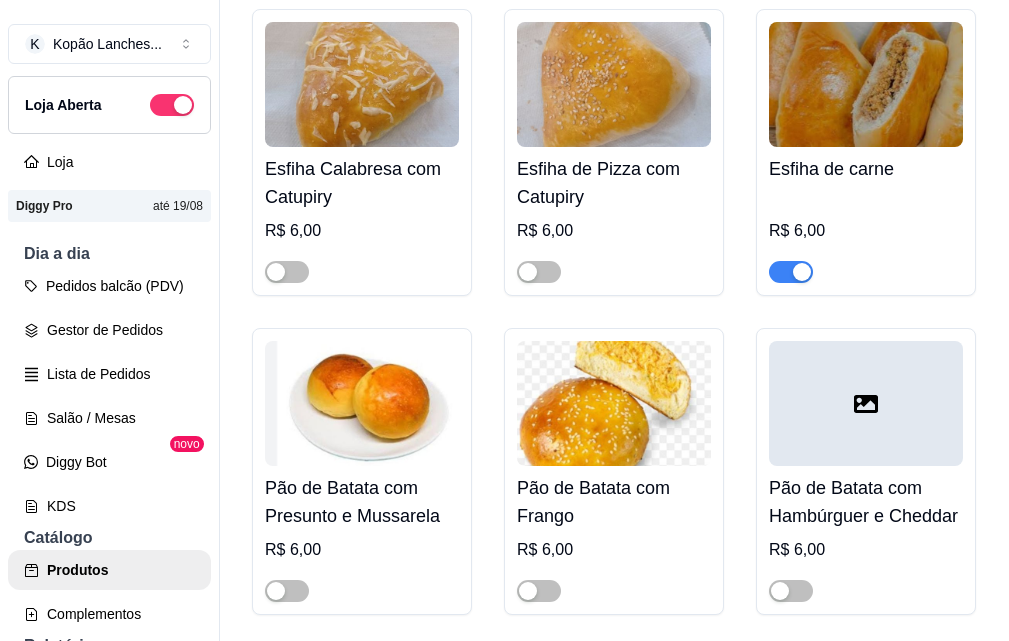 click at bounding box center (539, -47) 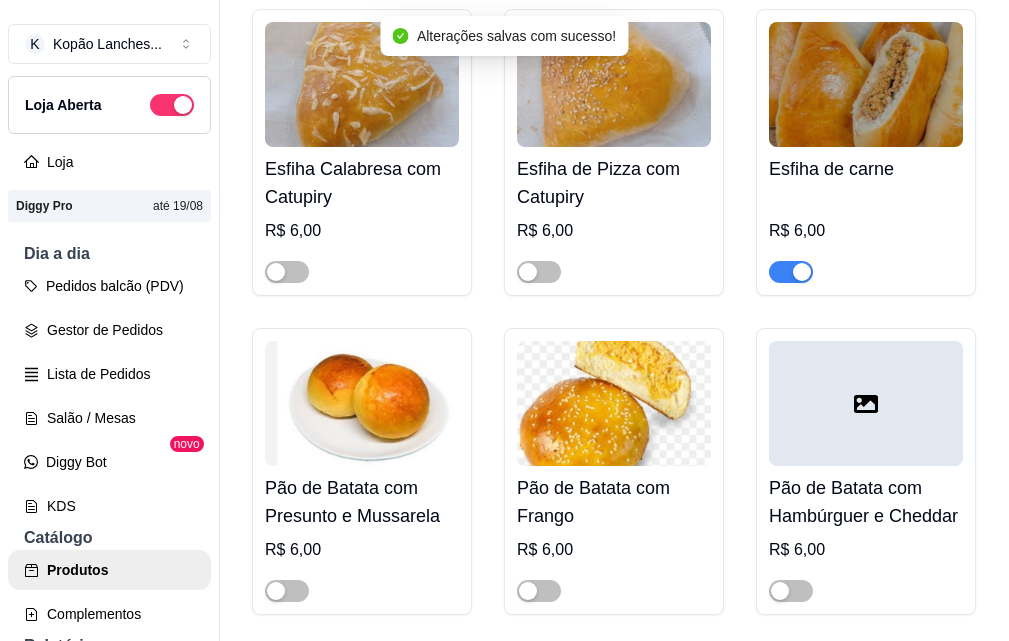 scroll, scrollTop: 1400, scrollLeft: 0, axis: vertical 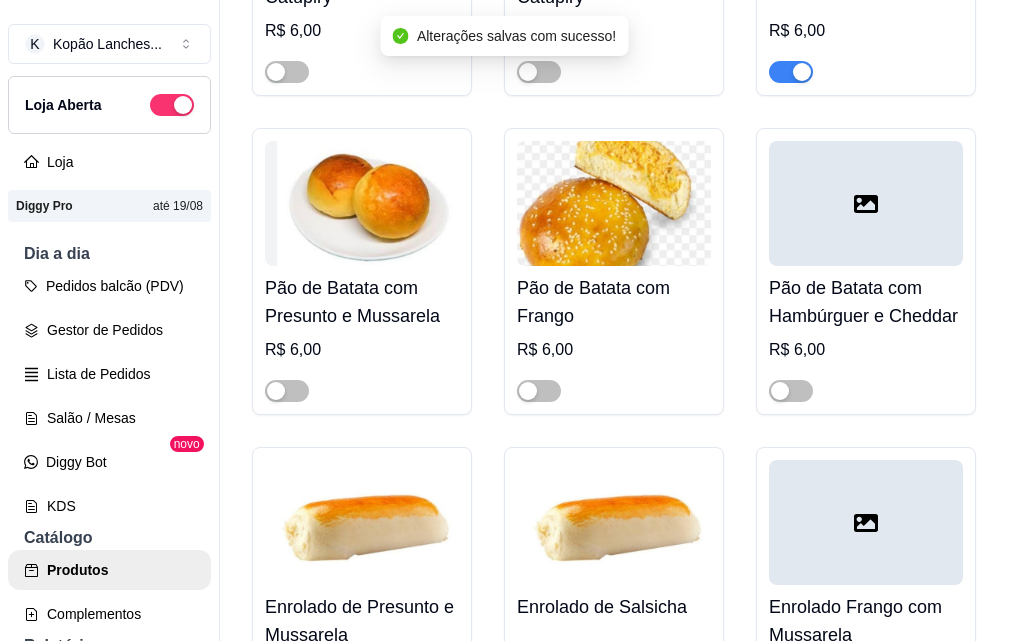 click at bounding box center [791, -247] 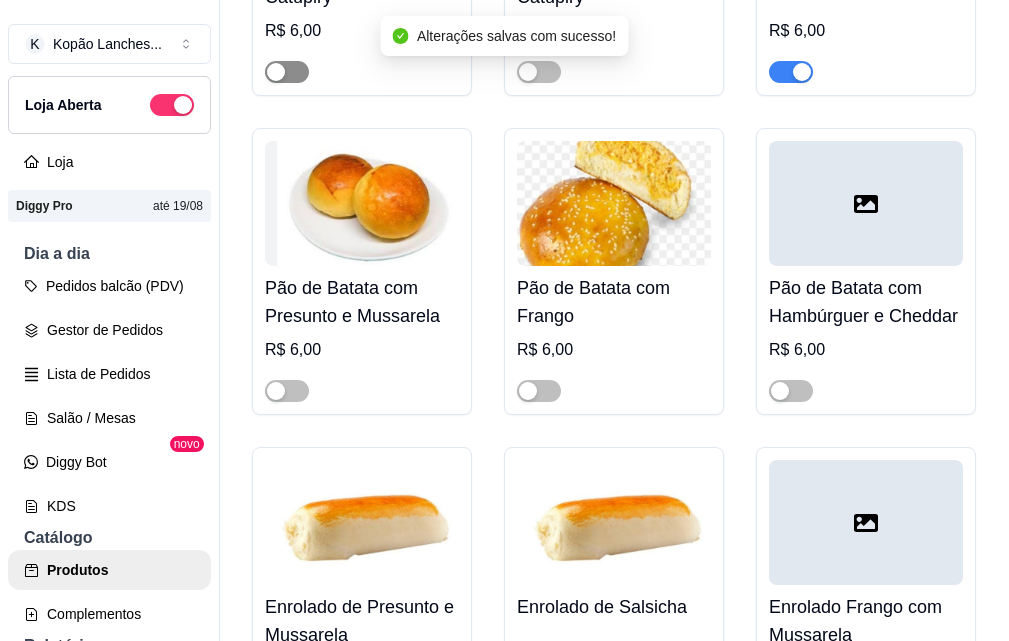 click at bounding box center [276, 72] 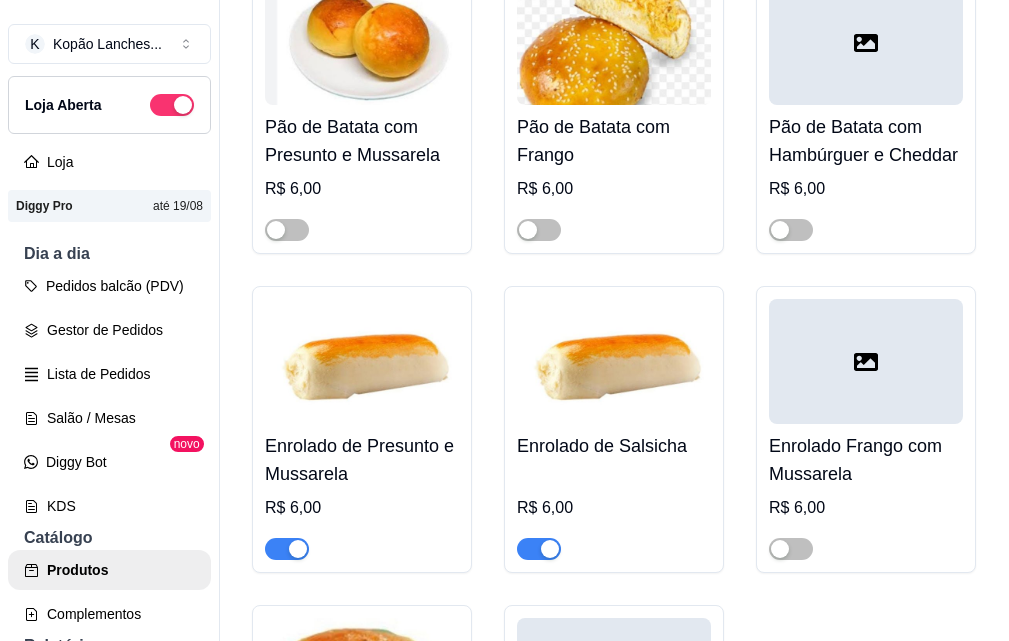 scroll, scrollTop: 1600, scrollLeft: 0, axis: vertical 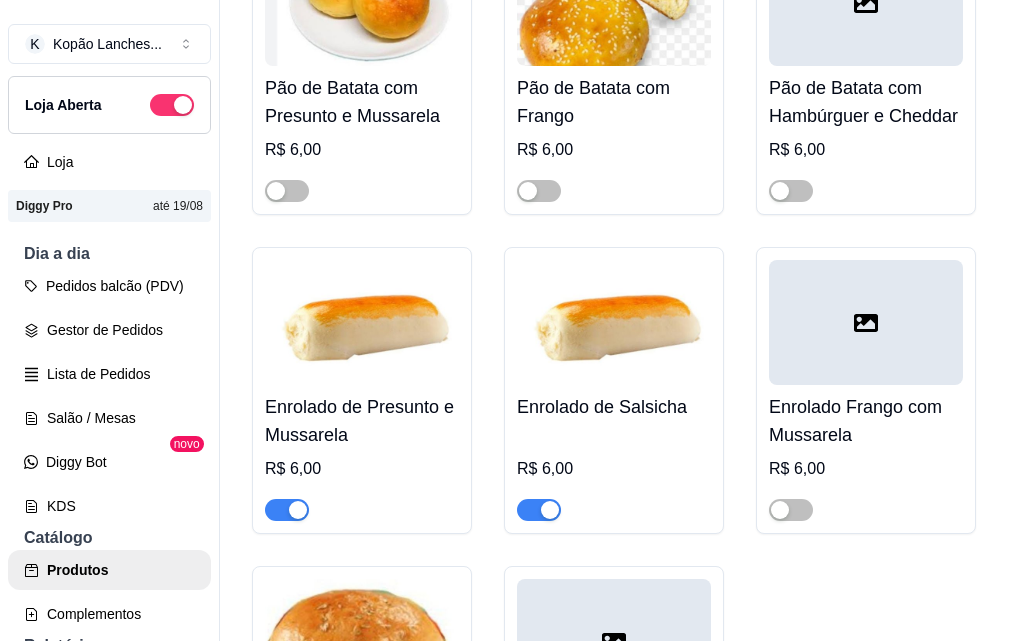 click at bounding box center (539, -128) 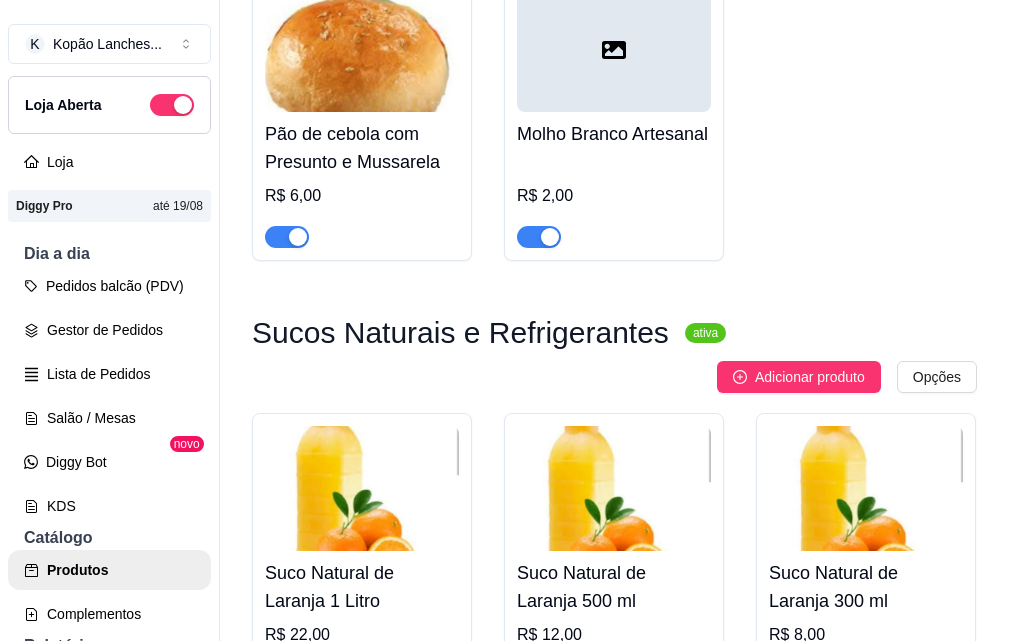 scroll, scrollTop: 2200, scrollLeft: 0, axis: vertical 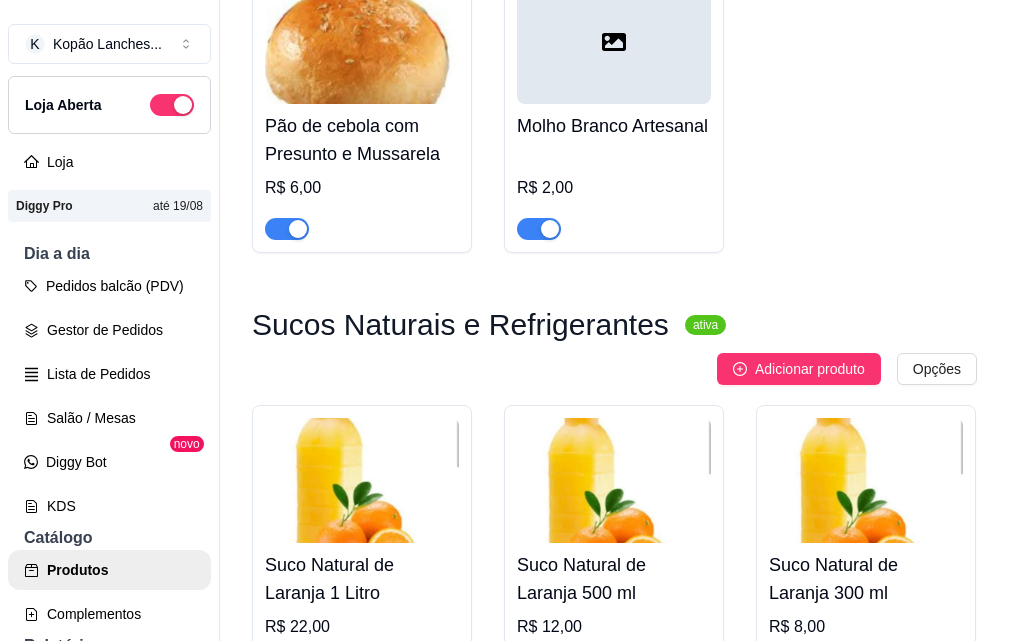 click at bounding box center [287, -409] 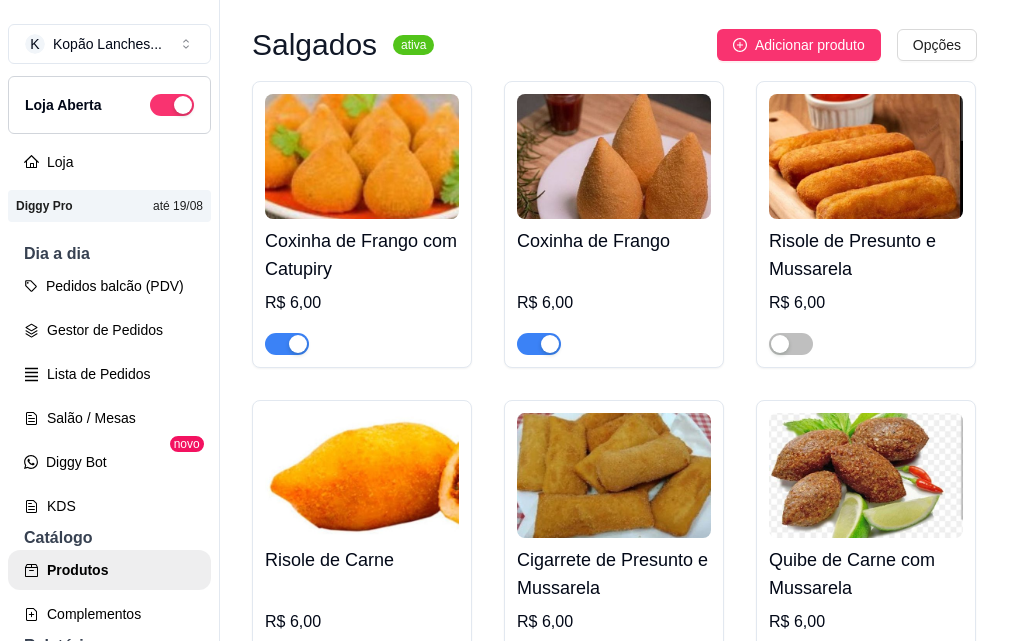 scroll, scrollTop: 500, scrollLeft: 0, axis: vertical 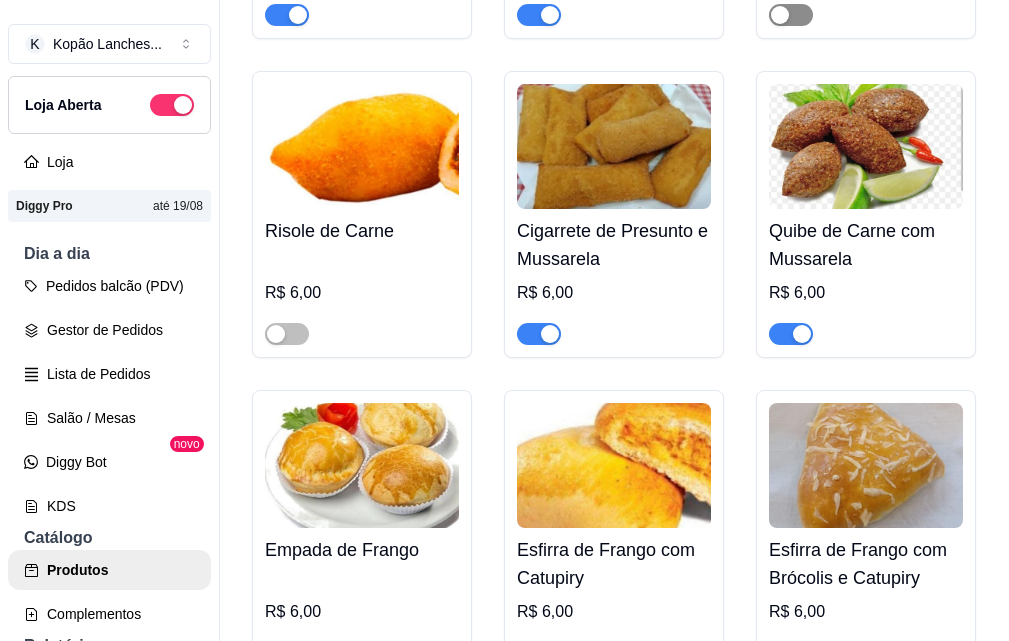 click at bounding box center [791, 15] 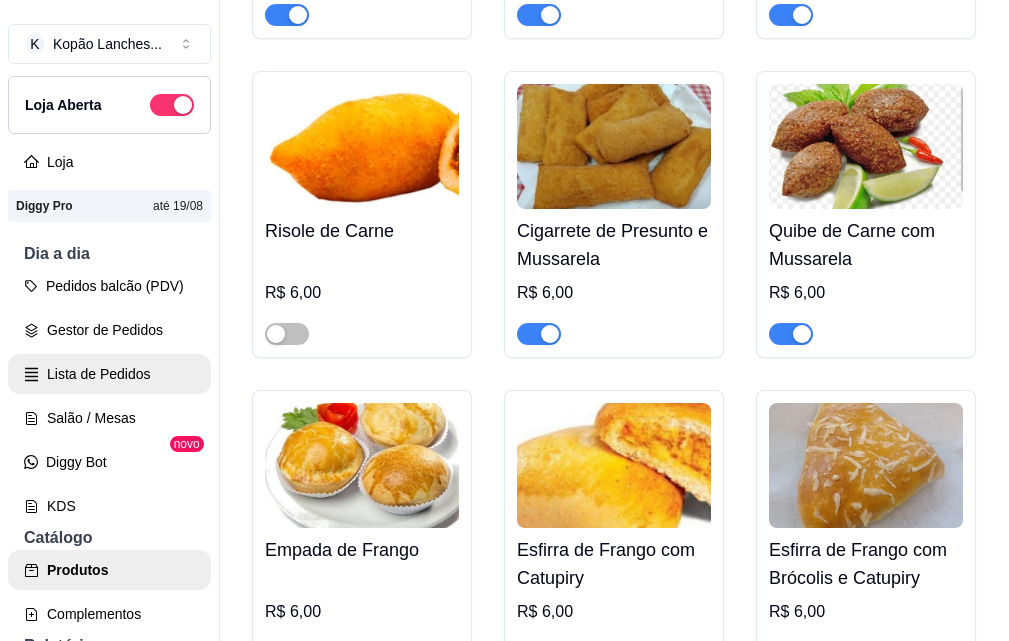 click on "Lista de Pedidos" at bounding box center (109, 374) 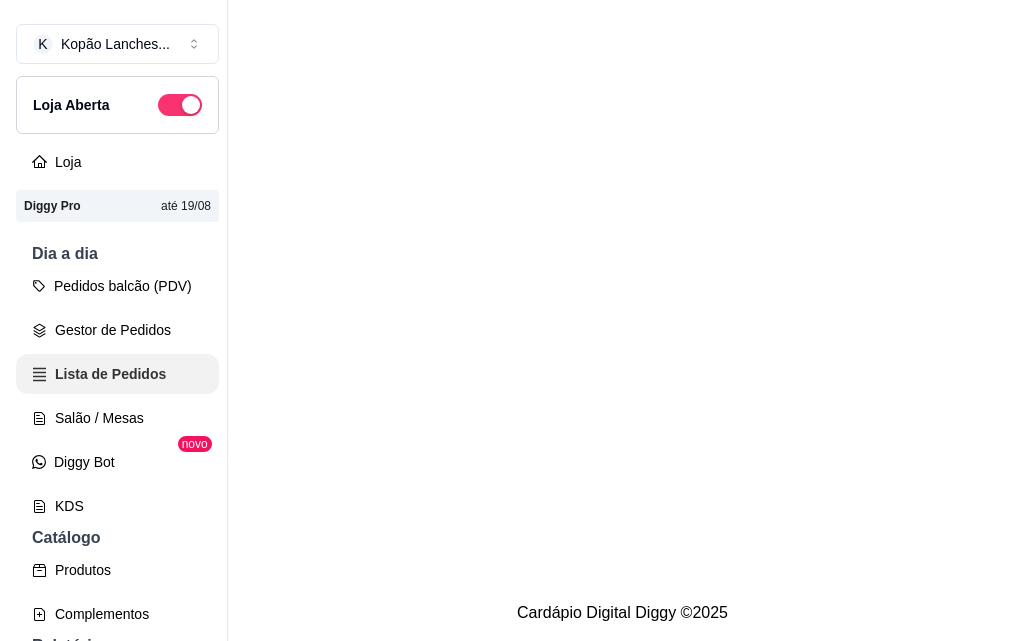 scroll, scrollTop: 0, scrollLeft: 0, axis: both 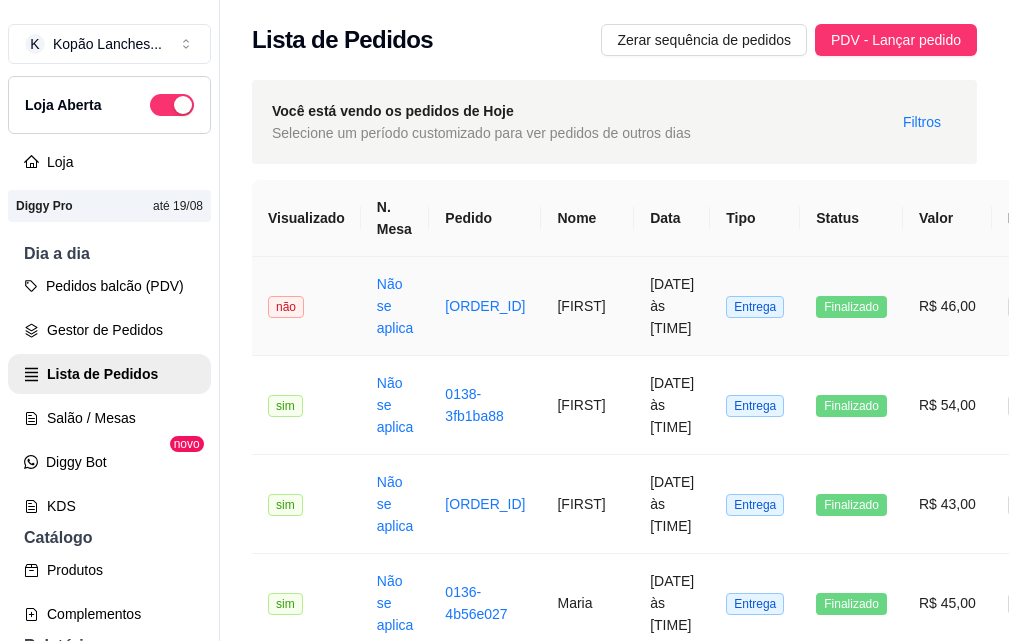 click on "[DATE] às [TIME]" at bounding box center [672, 306] 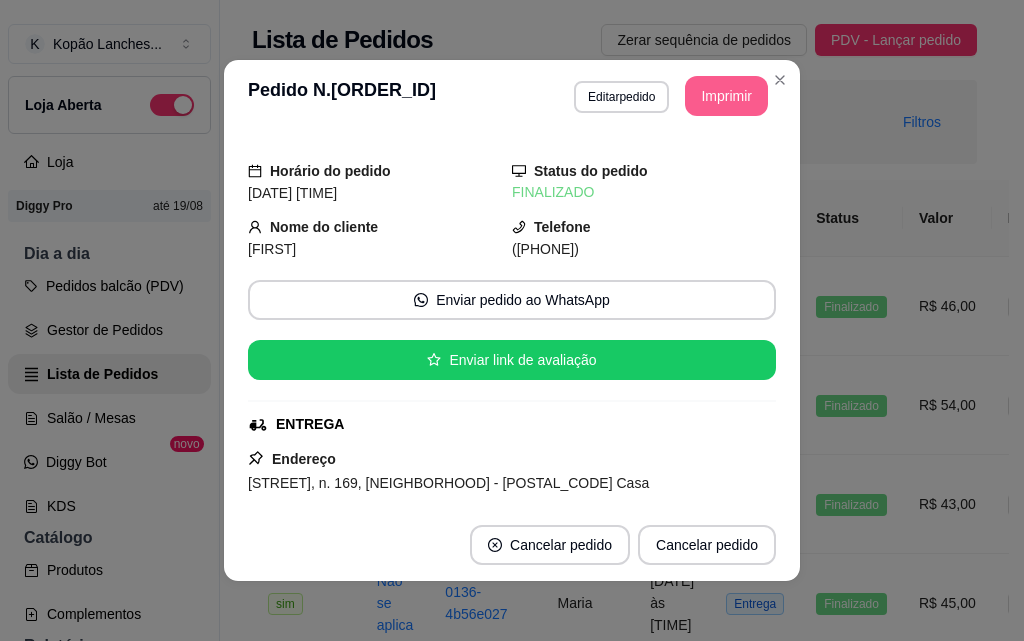 click on "Imprimir" at bounding box center (726, 96) 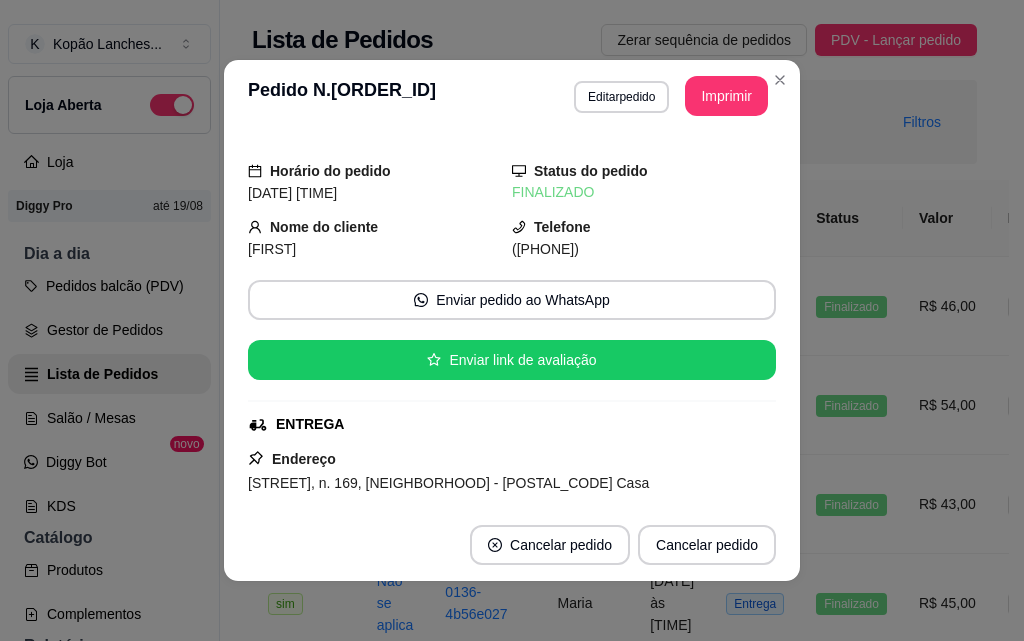 scroll, scrollTop: 0, scrollLeft: 0, axis: both 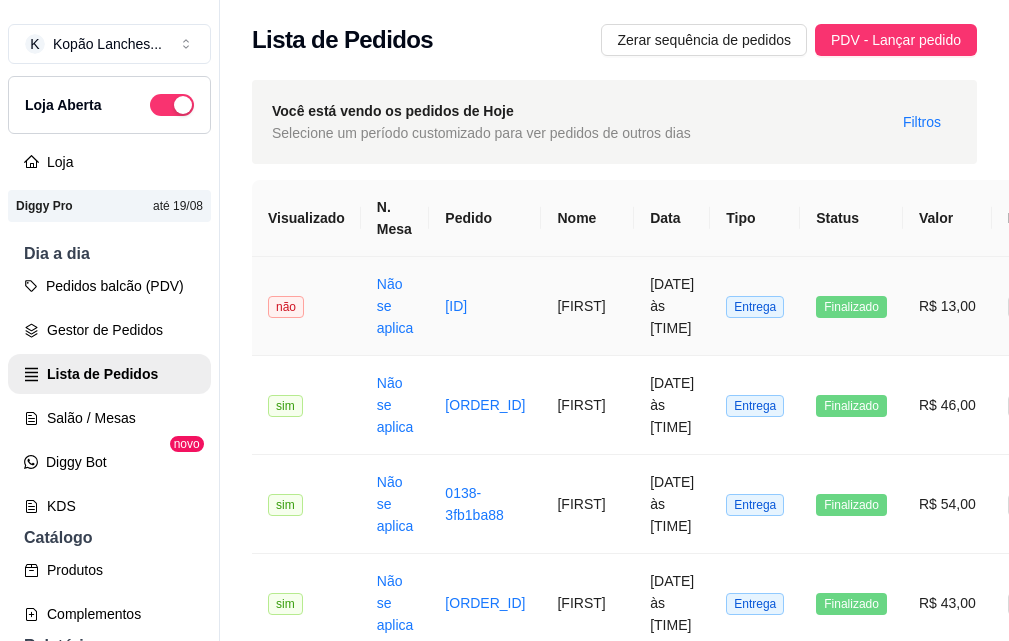 click on "[DATE] às [TIME]" at bounding box center [672, 306] 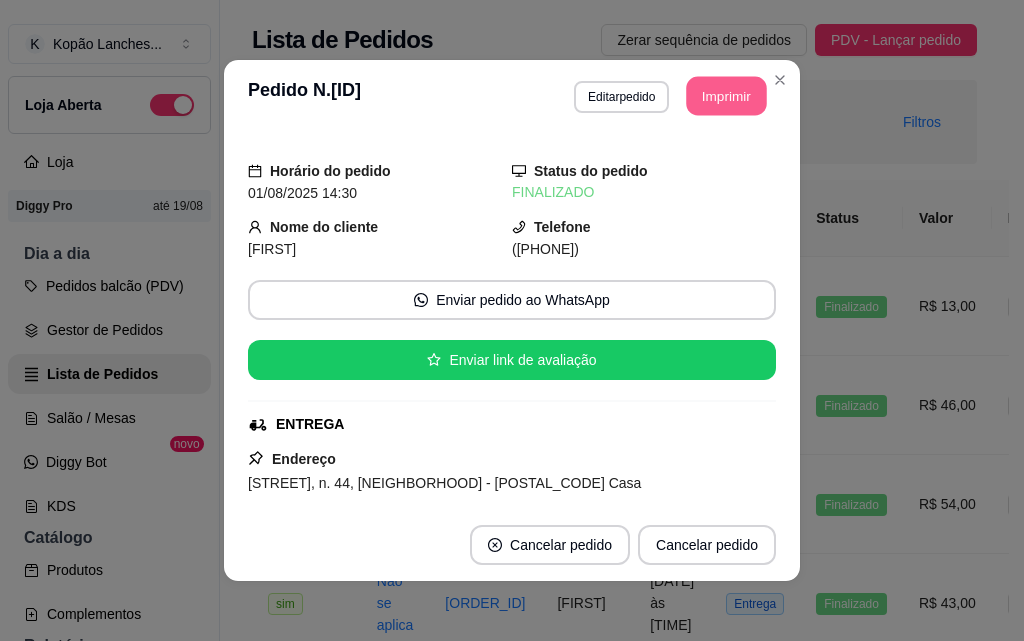 click on "Imprimir" at bounding box center (727, 96) 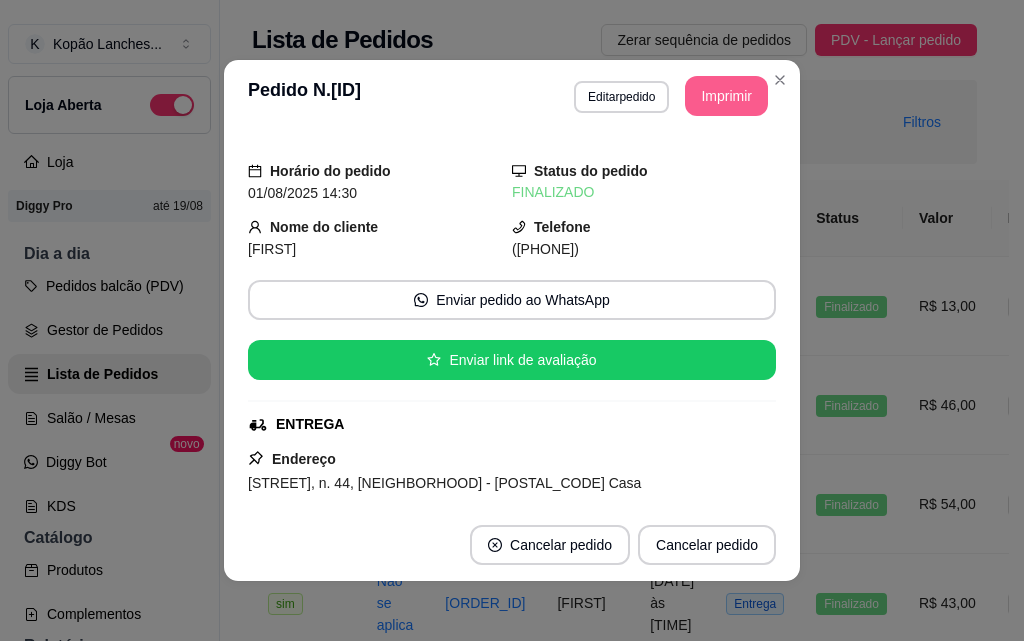 scroll, scrollTop: 0, scrollLeft: 0, axis: both 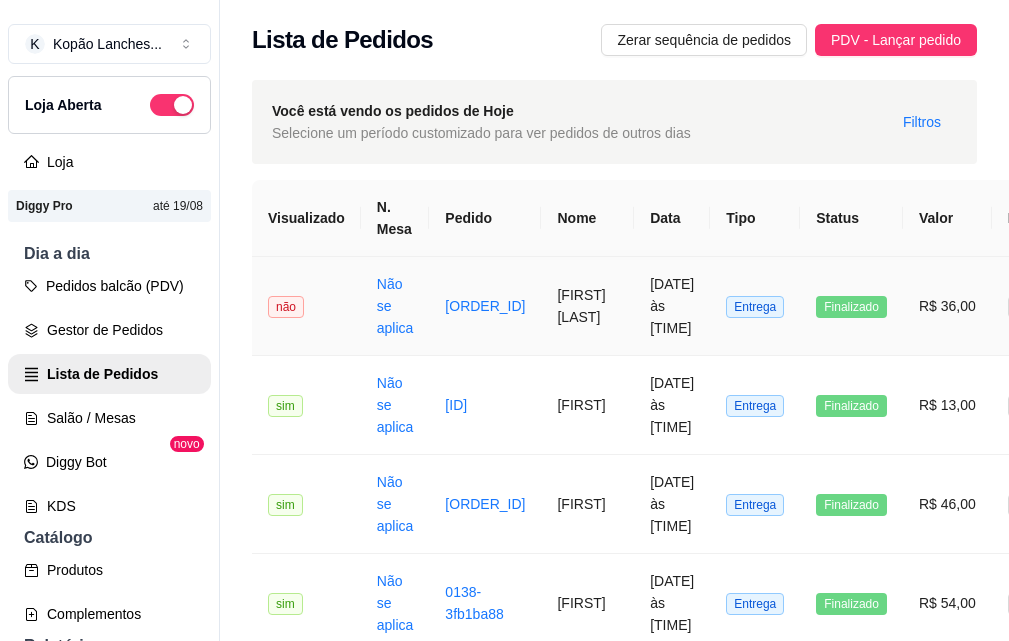 click on "Não se aplica" at bounding box center (395, 306) 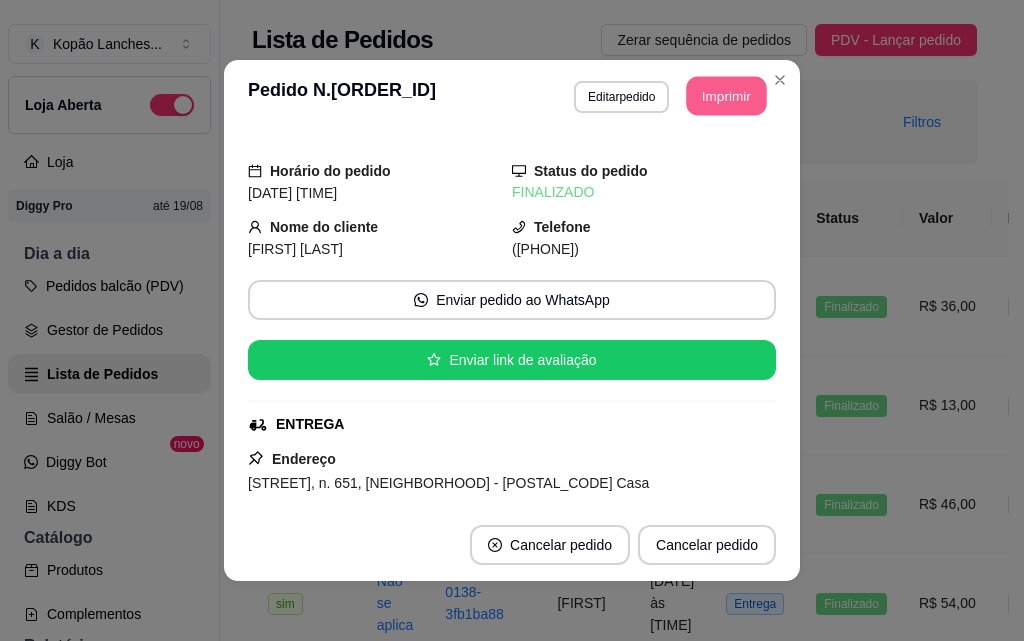 click on "Imprimir" at bounding box center (727, 96) 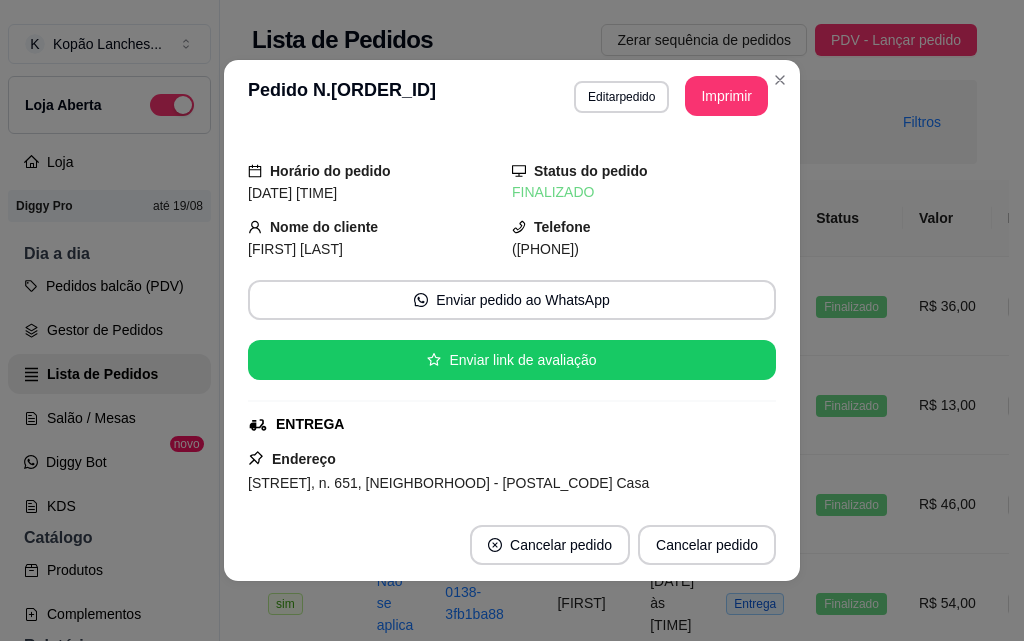 scroll, scrollTop: 0, scrollLeft: 0, axis: both 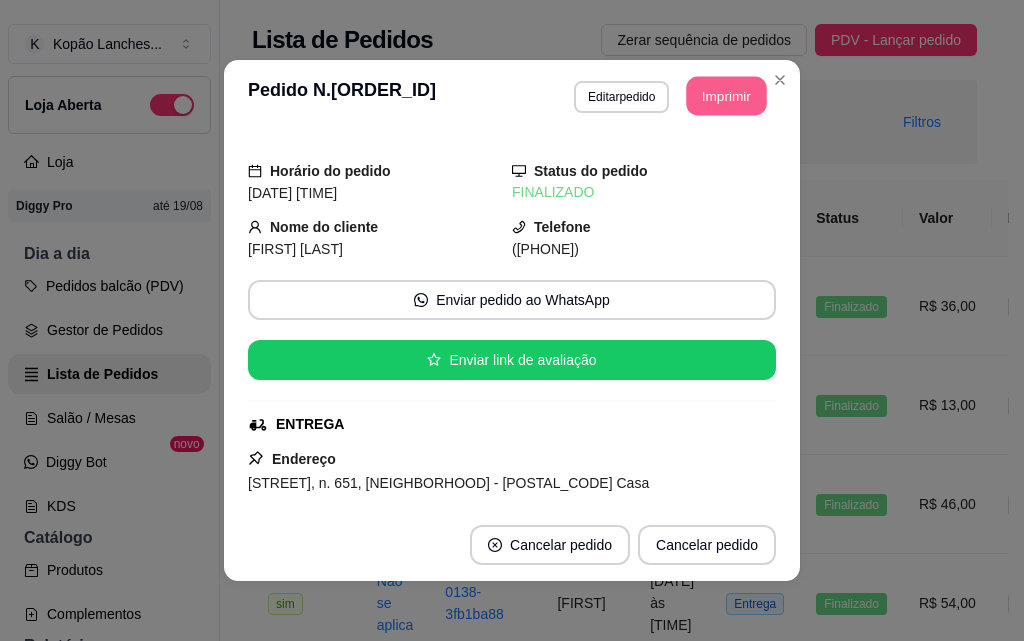 click on "Imprimir" at bounding box center [727, 96] 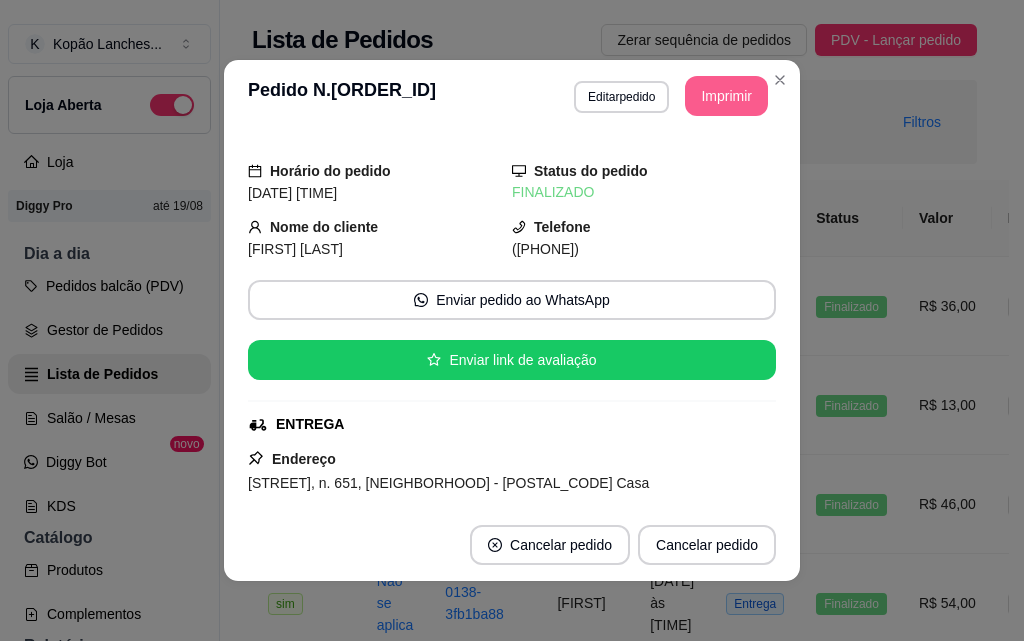 scroll, scrollTop: 0, scrollLeft: 0, axis: both 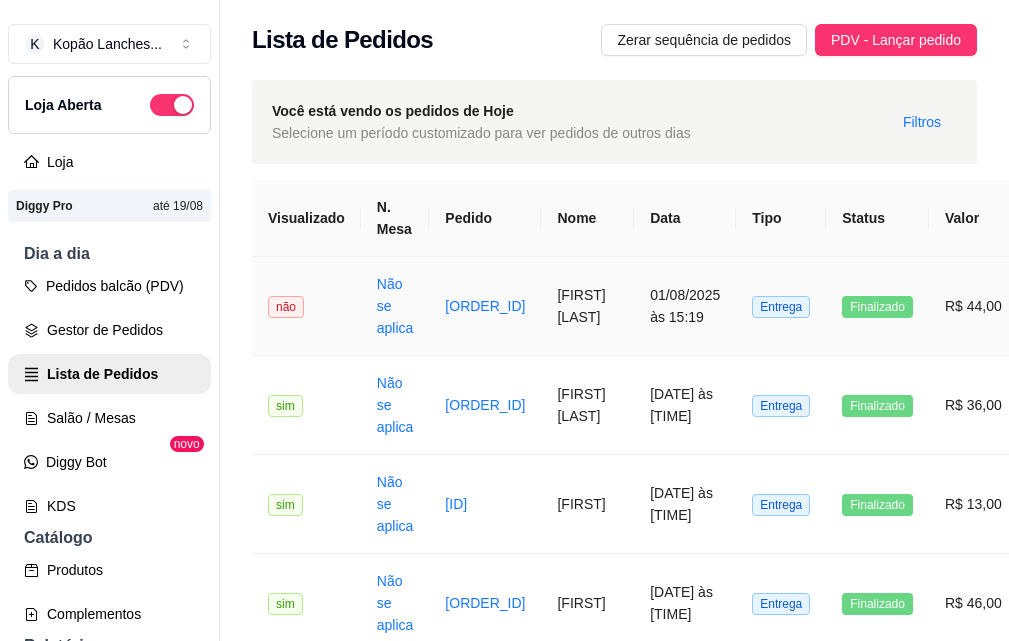 click on "01/08/2025 às 15:19" at bounding box center (685, 306) 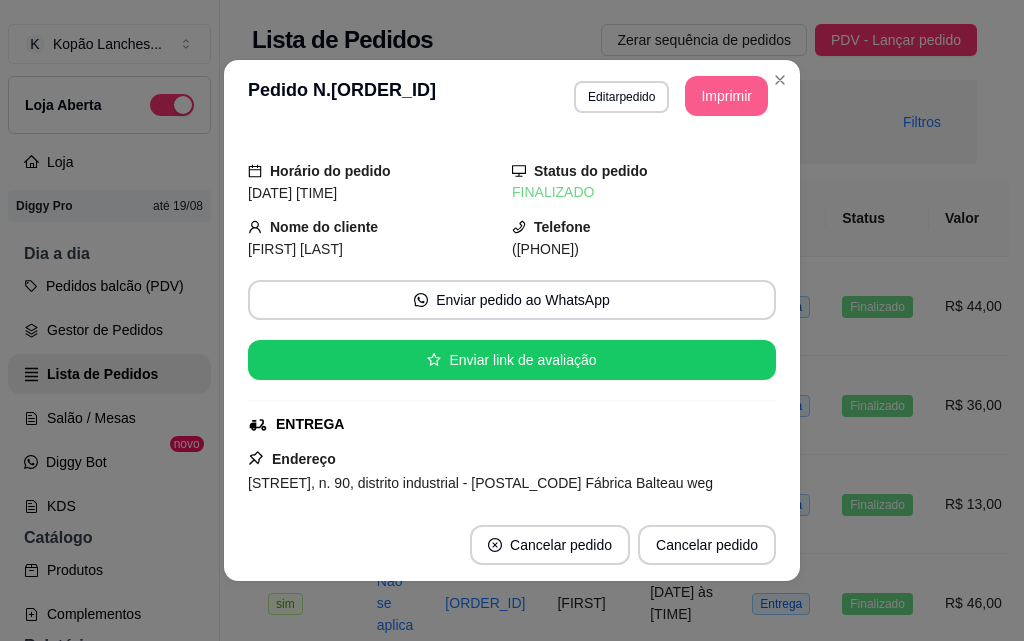 click on "Imprimir" at bounding box center (726, 96) 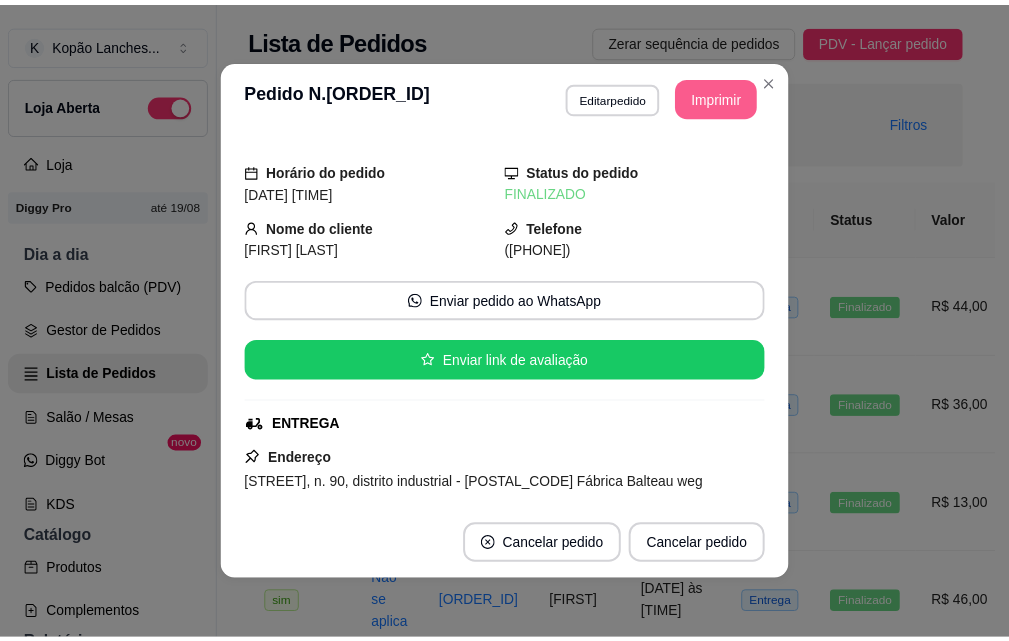 scroll, scrollTop: 0, scrollLeft: 0, axis: both 